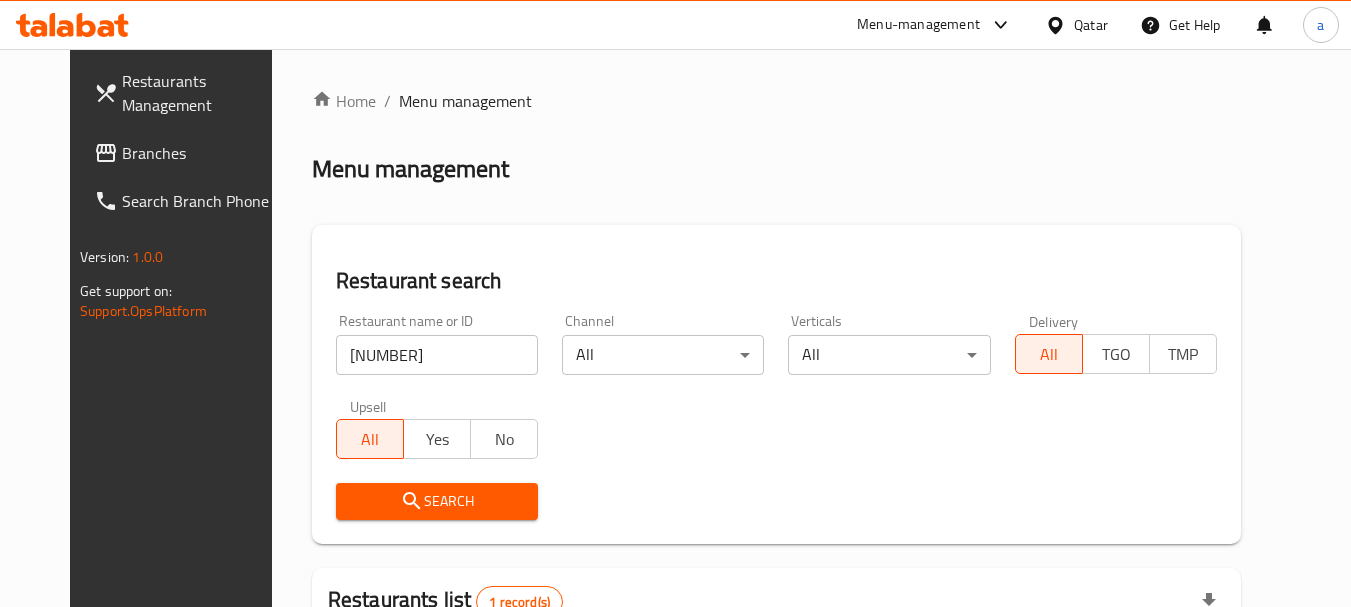 scroll, scrollTop: 260, scrollLeft: 0, axis: vertical 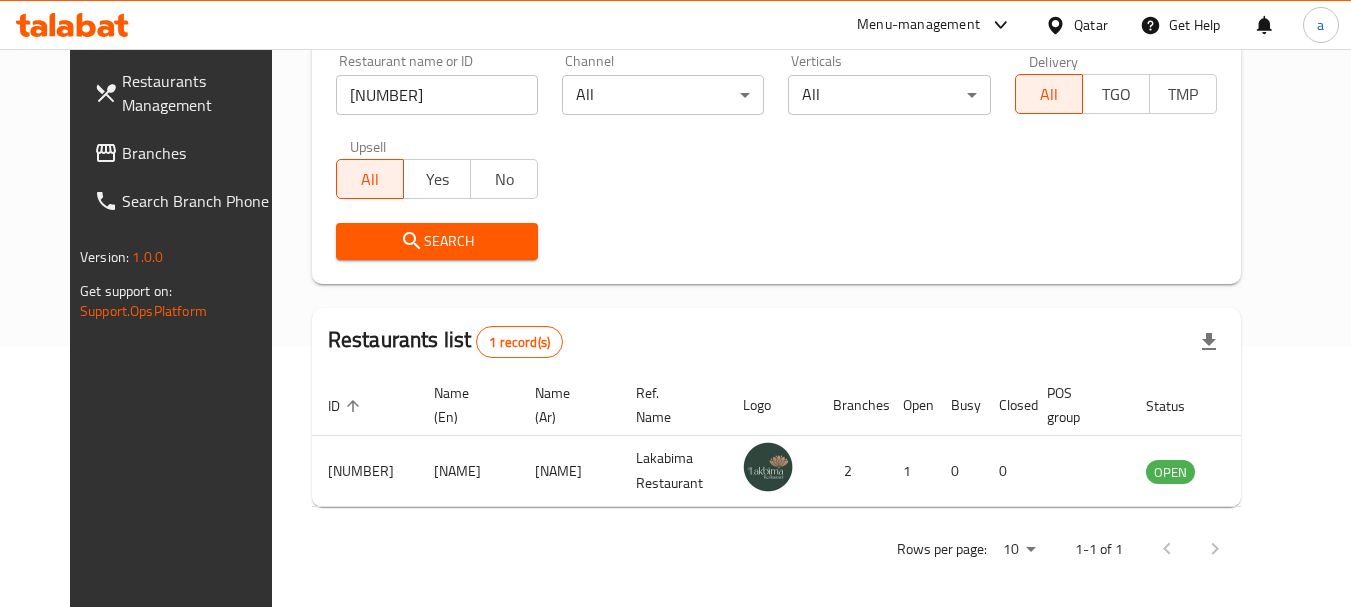 click 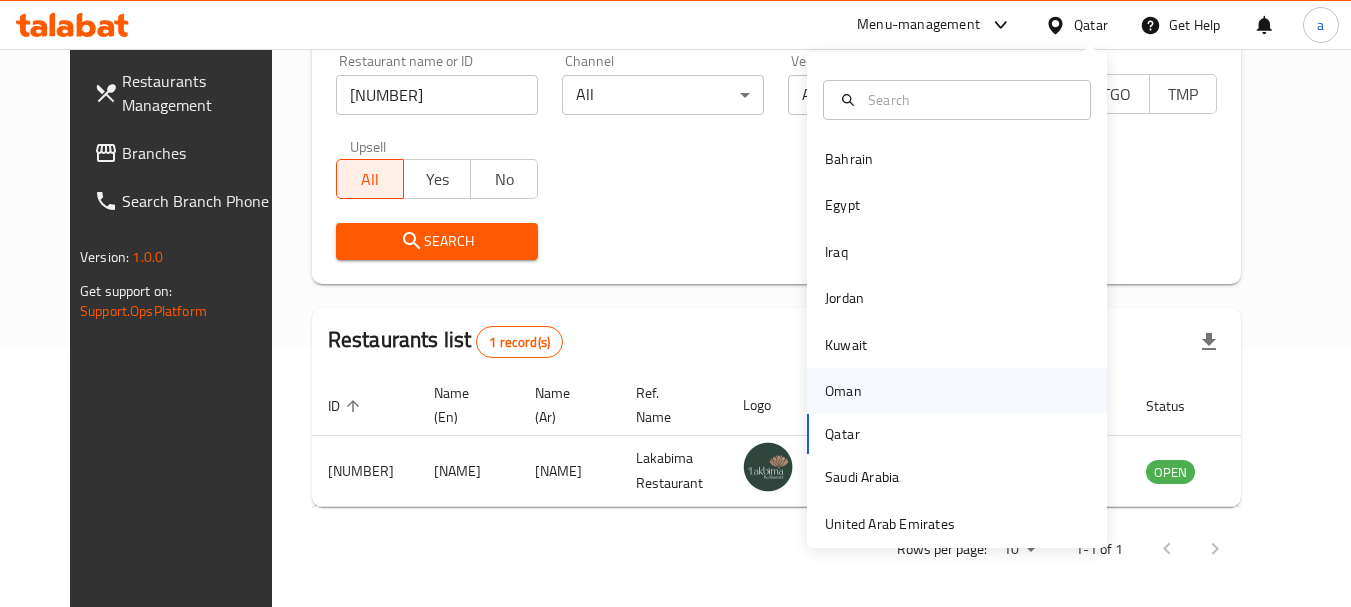 click on "Oman" at bounding box center (957, 391) 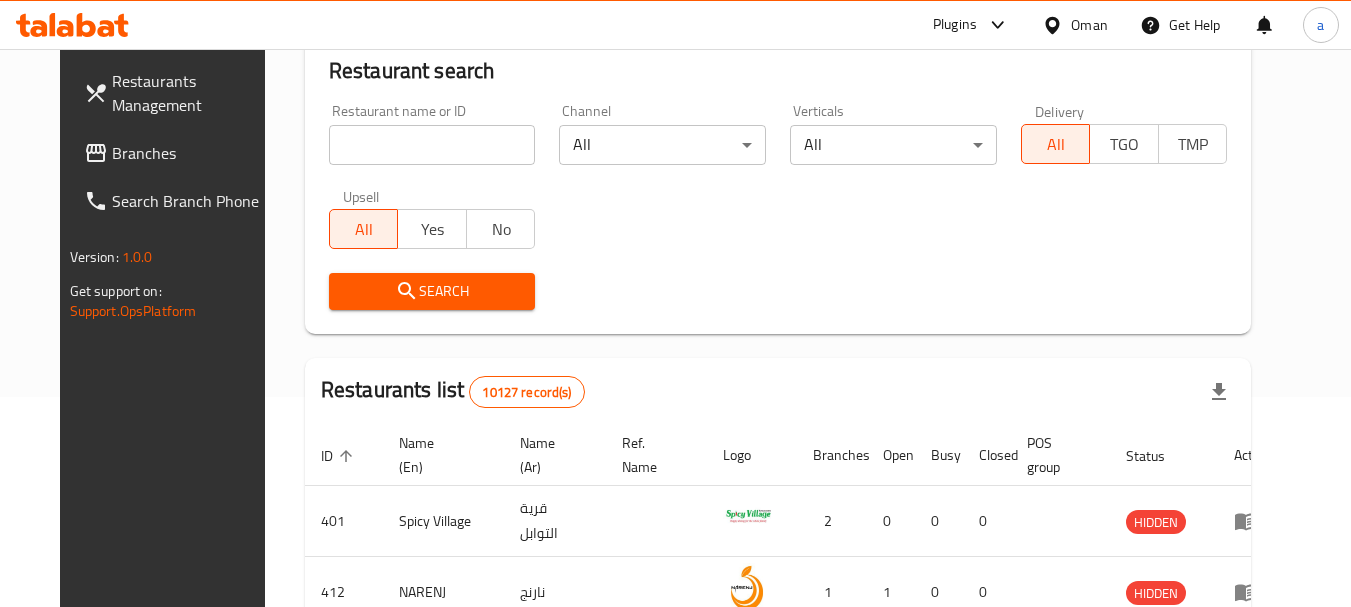 scroll, scrollTop: 260, scrollLeft: 0, axis: vertical 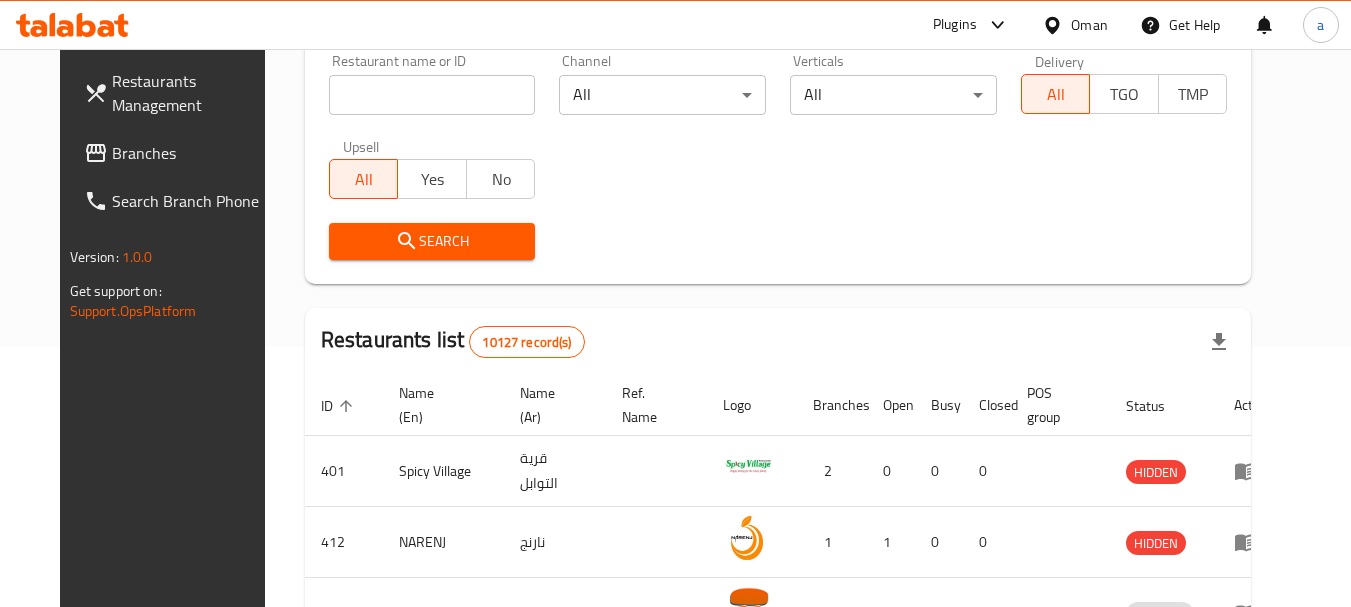 click on "Branches" at bounding box center [191, 153] 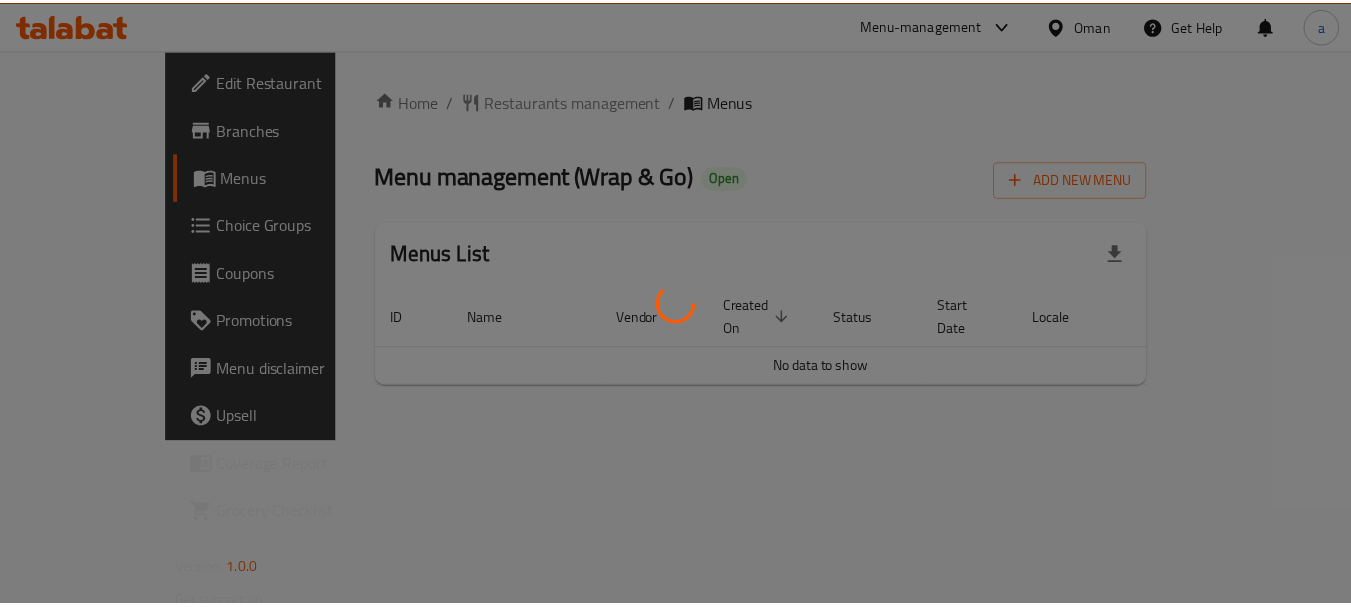 scroll, scrollTop: 0, scrollLeft: 0, axis: both 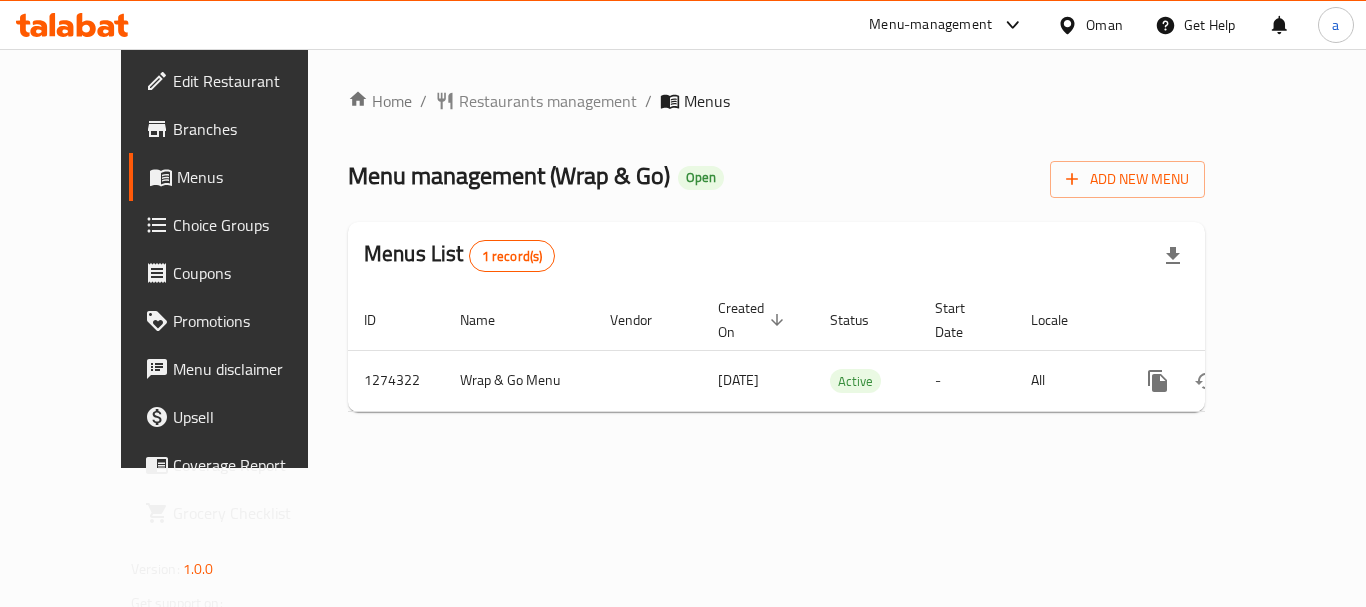 click on "Restaurants management" at bounding box center (548, 101) 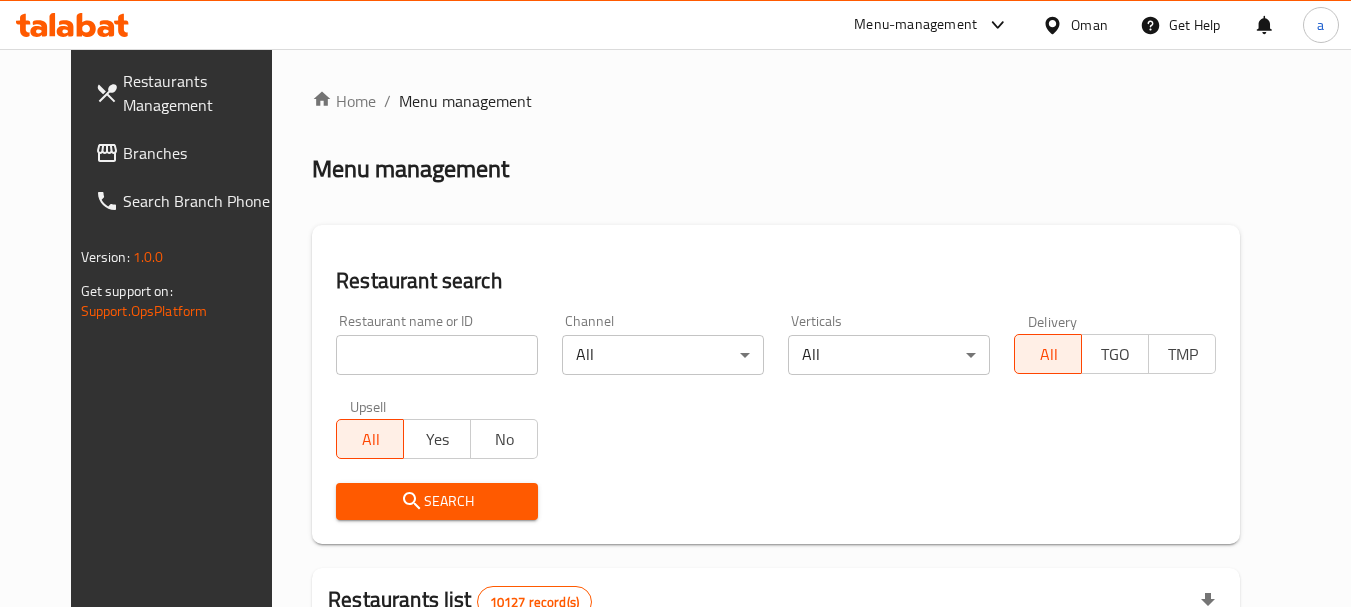 click at bounding box center (437, 355) 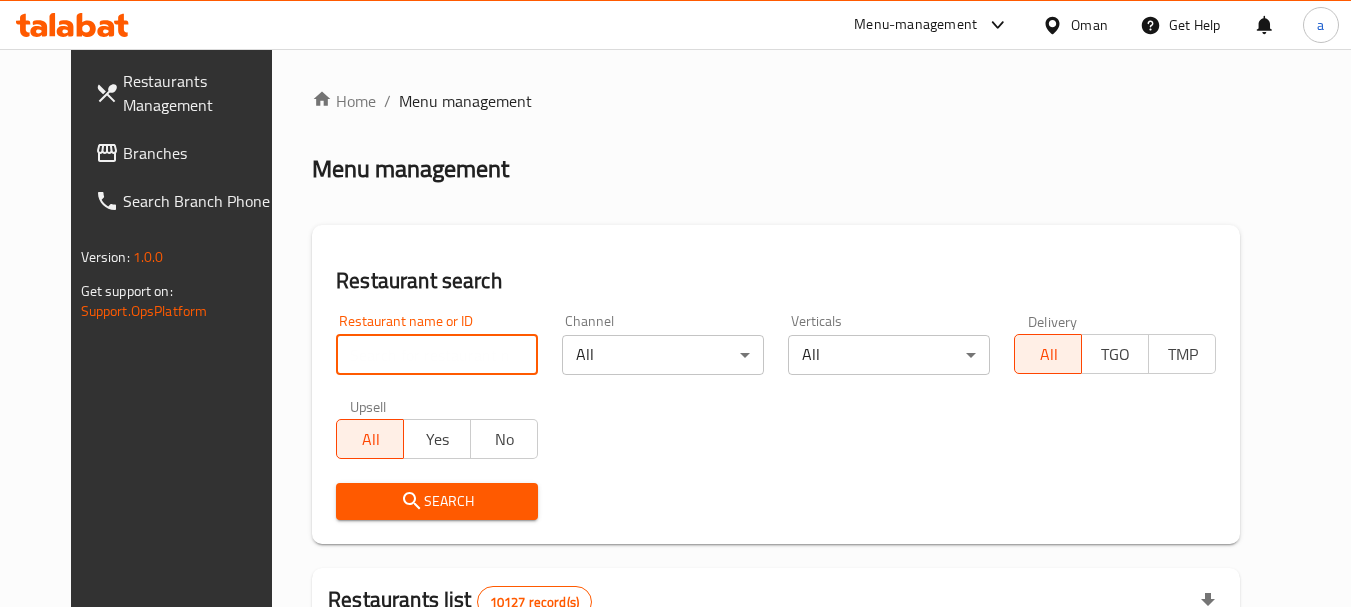 paste on "691171" 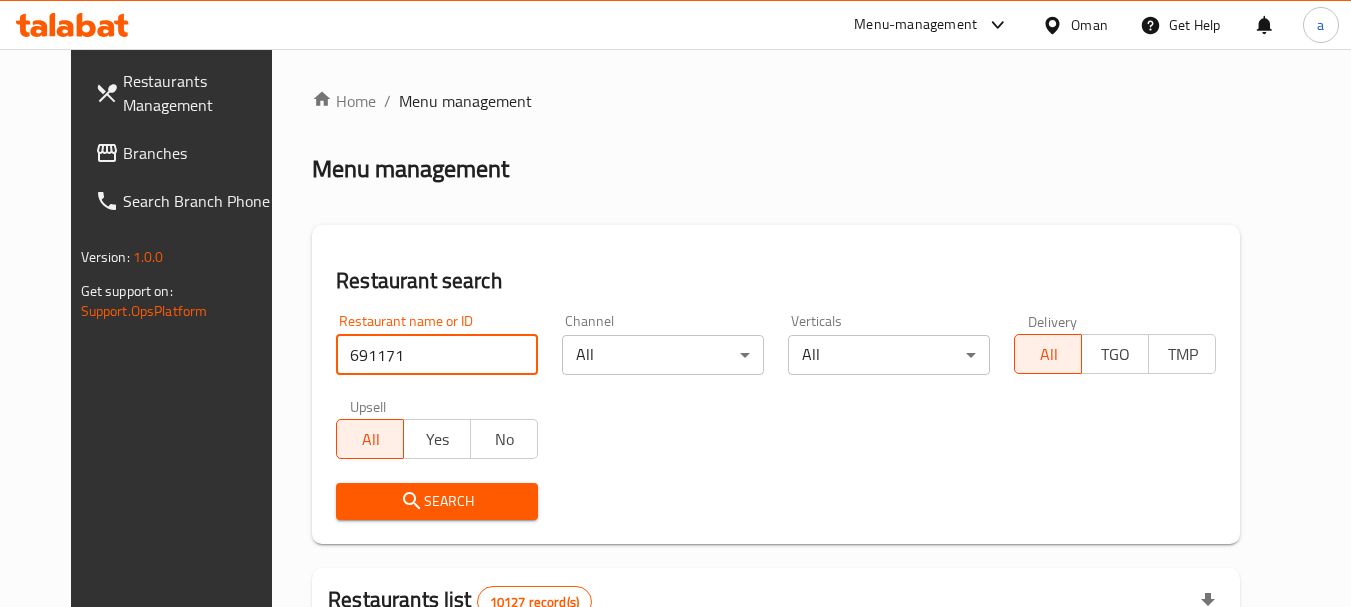 type on "691171" 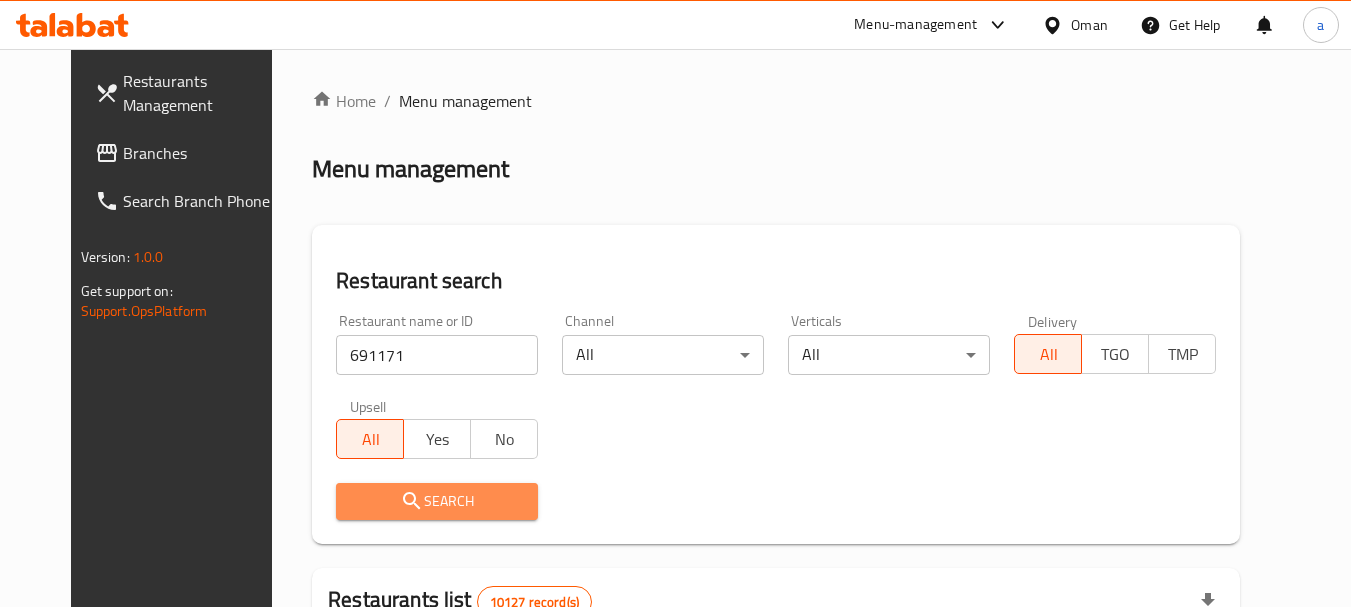 click on "Search" at bounding box center (437, 501) 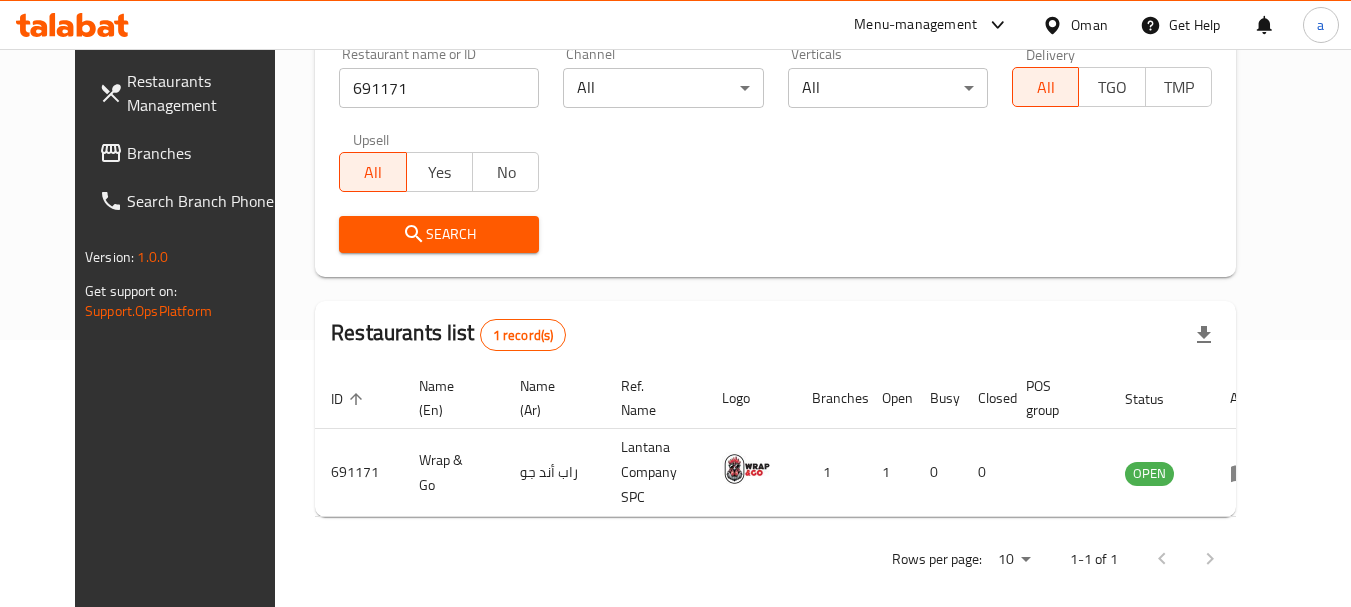 scroll, scrollTop: 268, scrollLeft: 0, axis: vertical 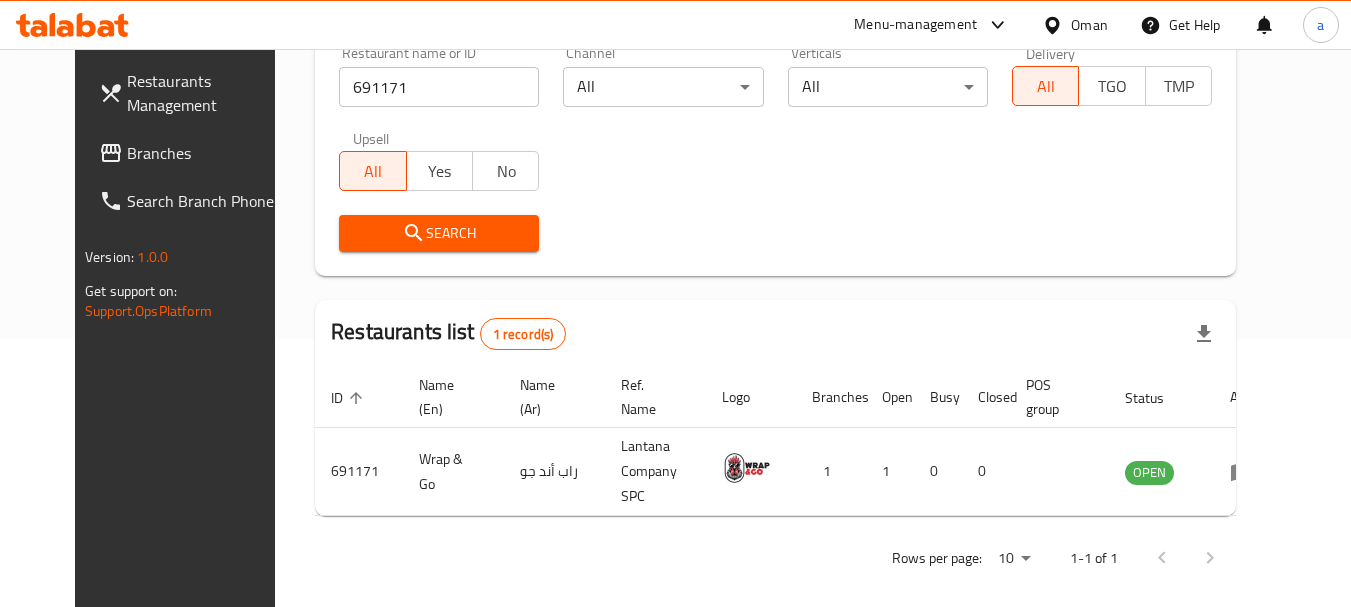 click on "Oman" at bounding box center (1075, 25) 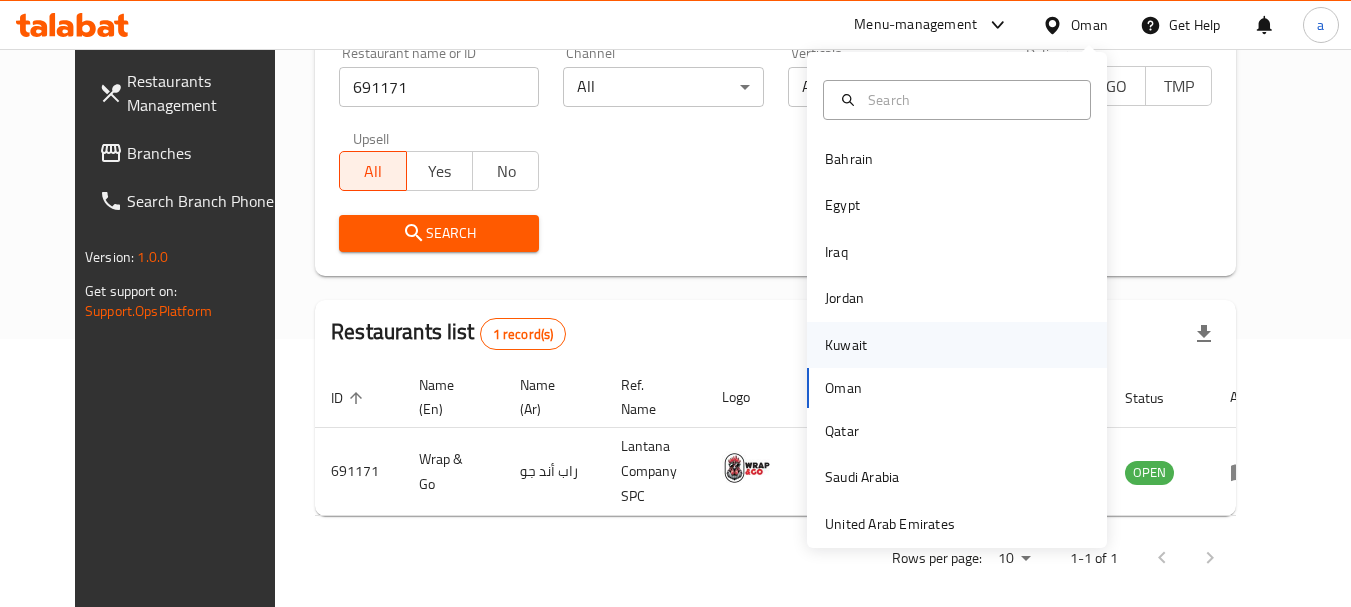 click on "Kuwait" at bounding box center [846, 345] 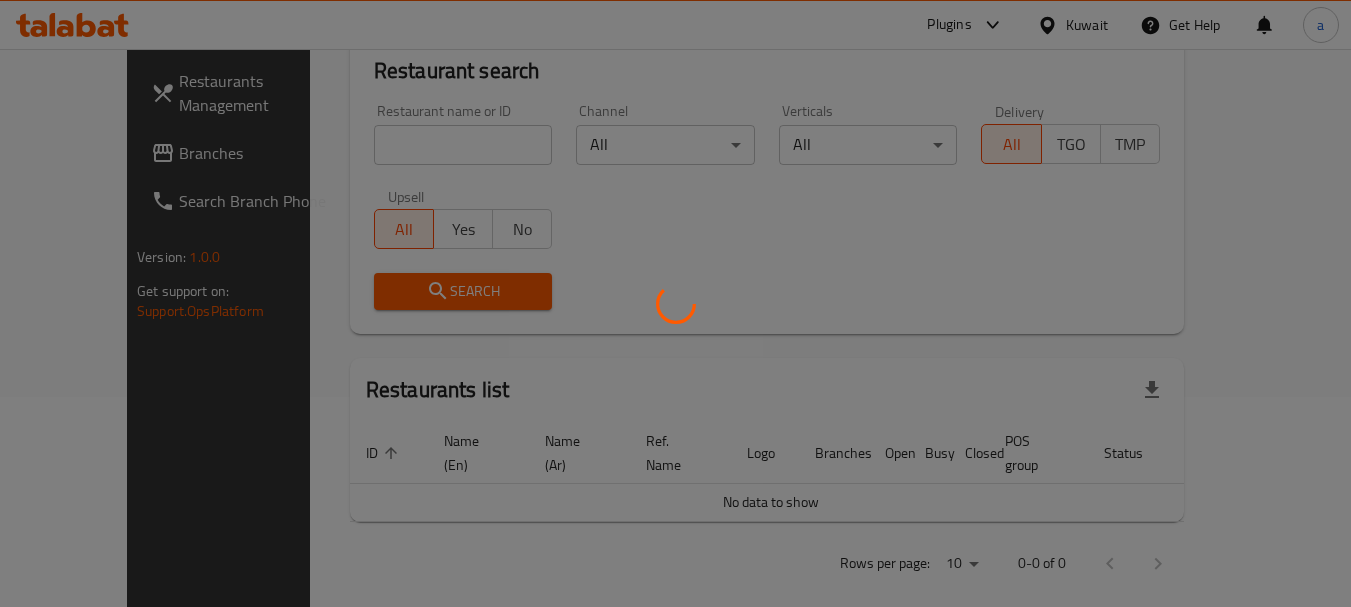 scroll, scrollTop: 268, scrollLeft: 0, axis: vertical 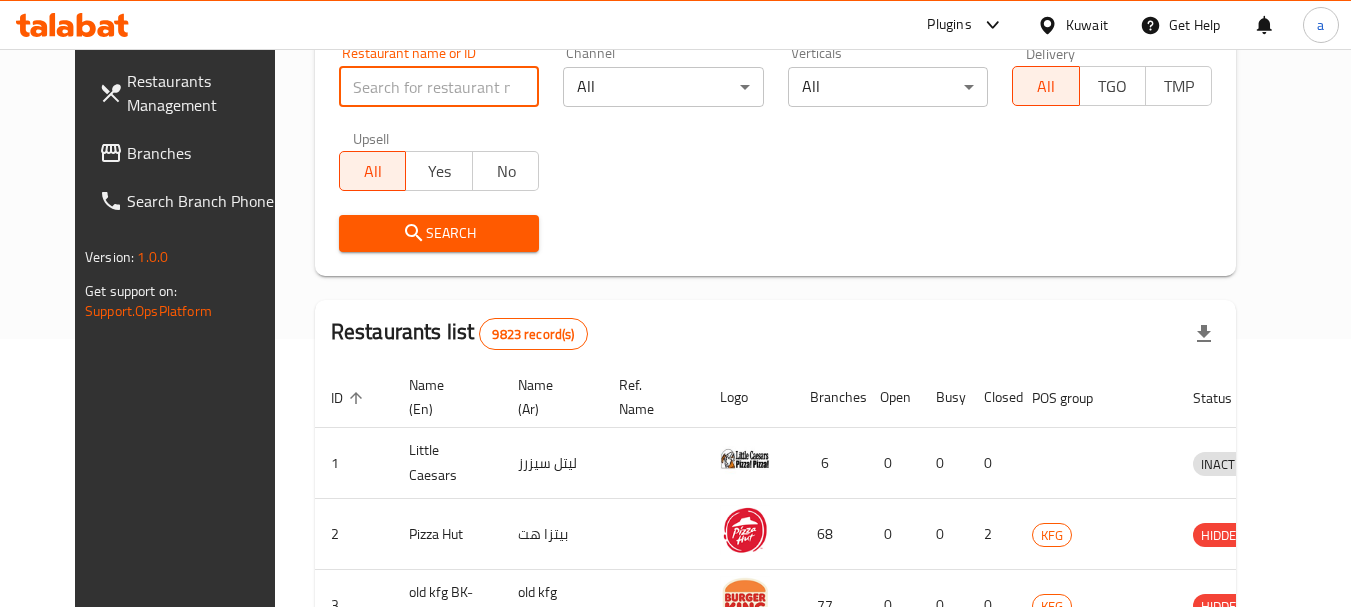 click at bounding box center (439, 87) 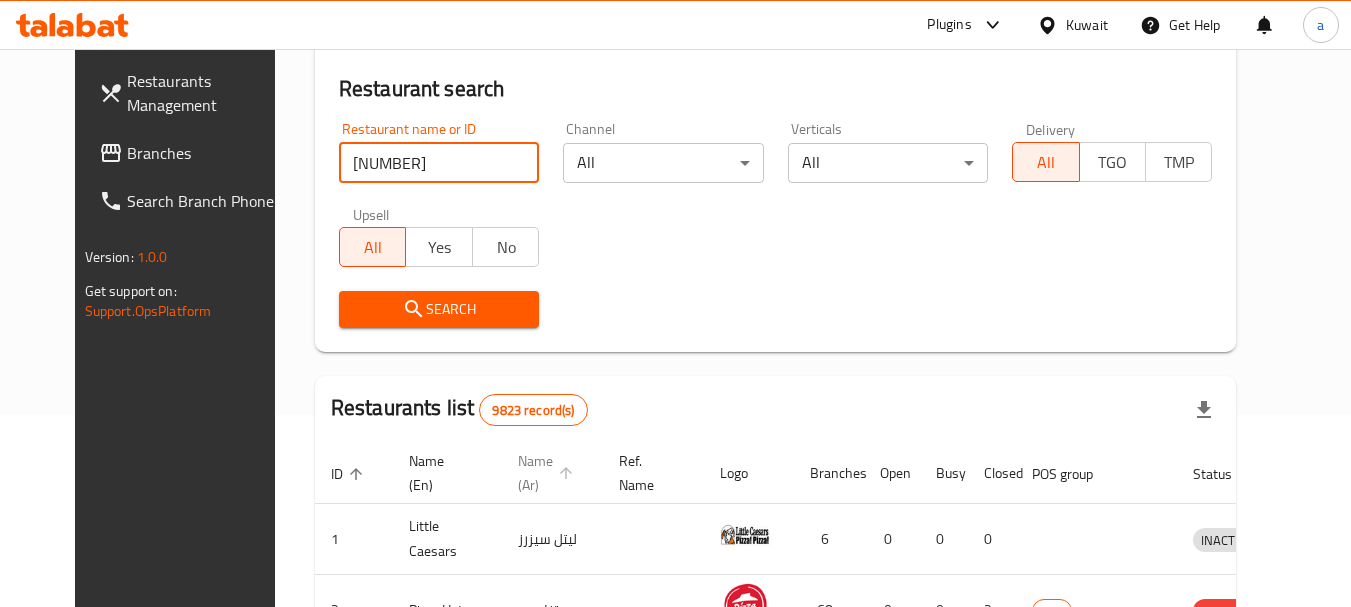 scroll, scrollTop: 68, scrollLeft: 0, axis: vertical 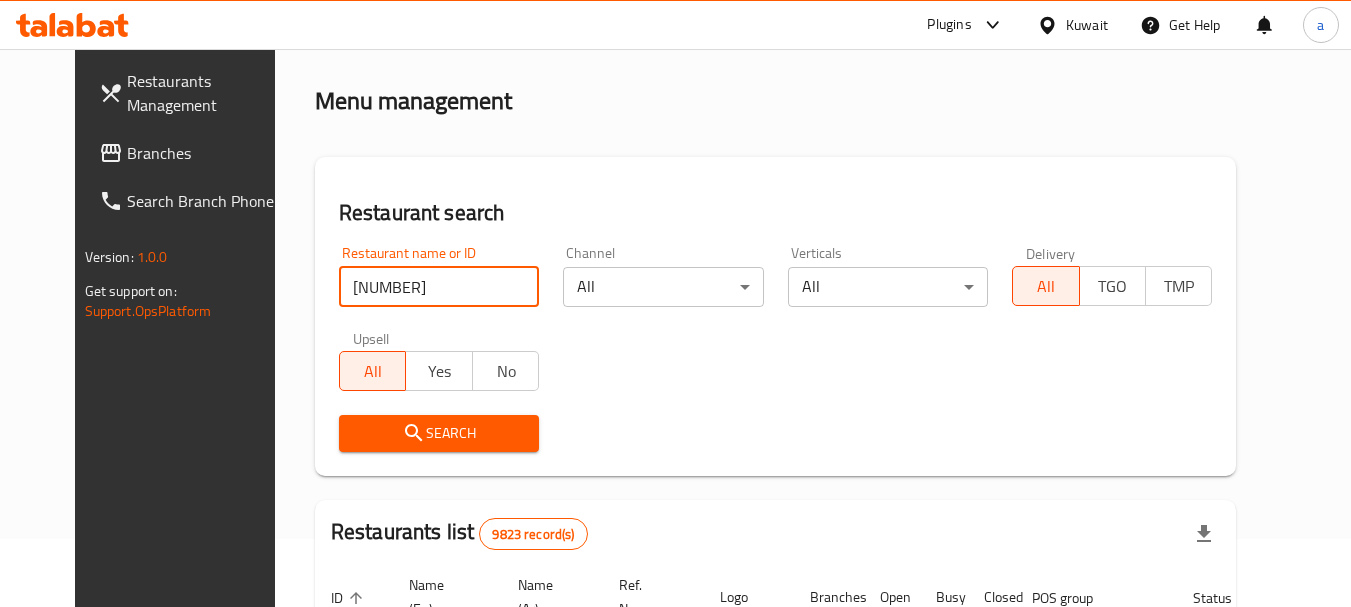 type on "745093" 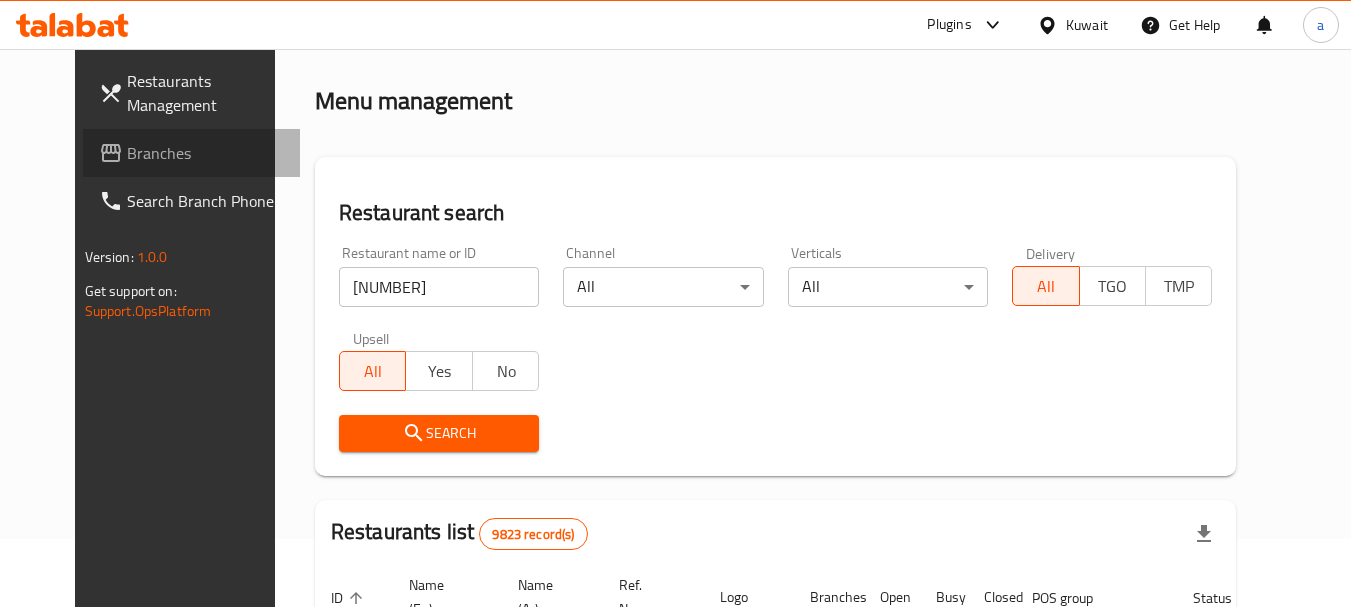 click on "Branches" at bounding box center (206, 153) 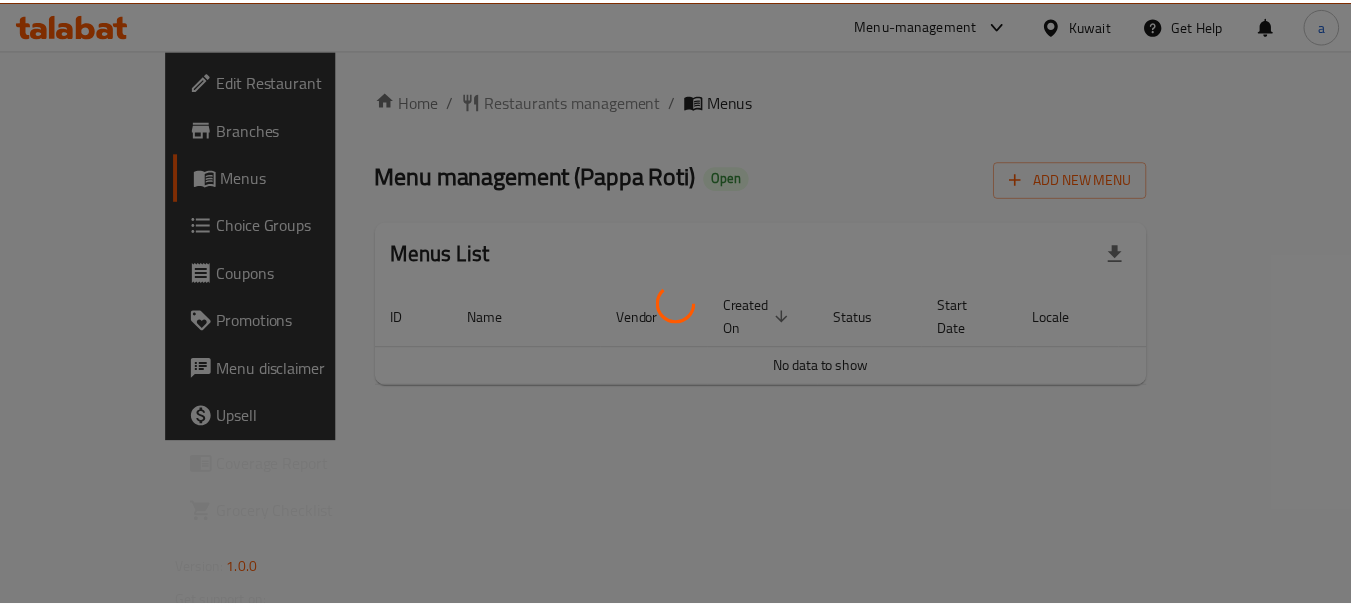 scroll, scrollTop: 0, scrollLeft: 0, axis: both 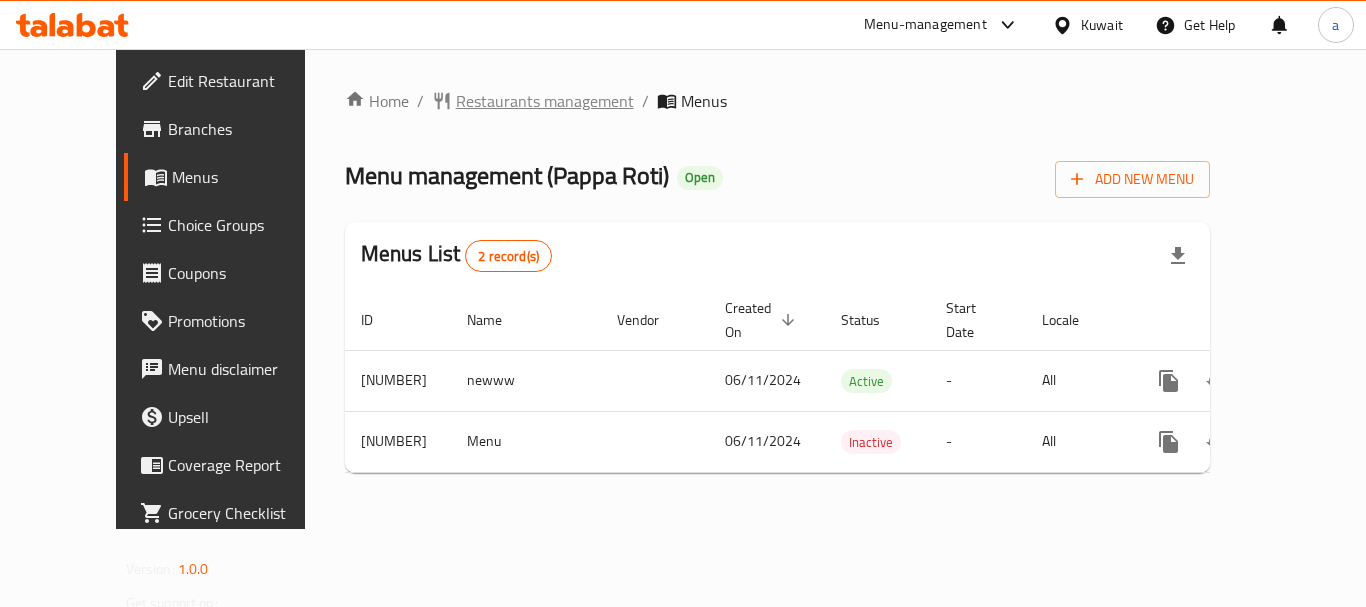 click on "Restaurants management" at bounding box center (545, 101) 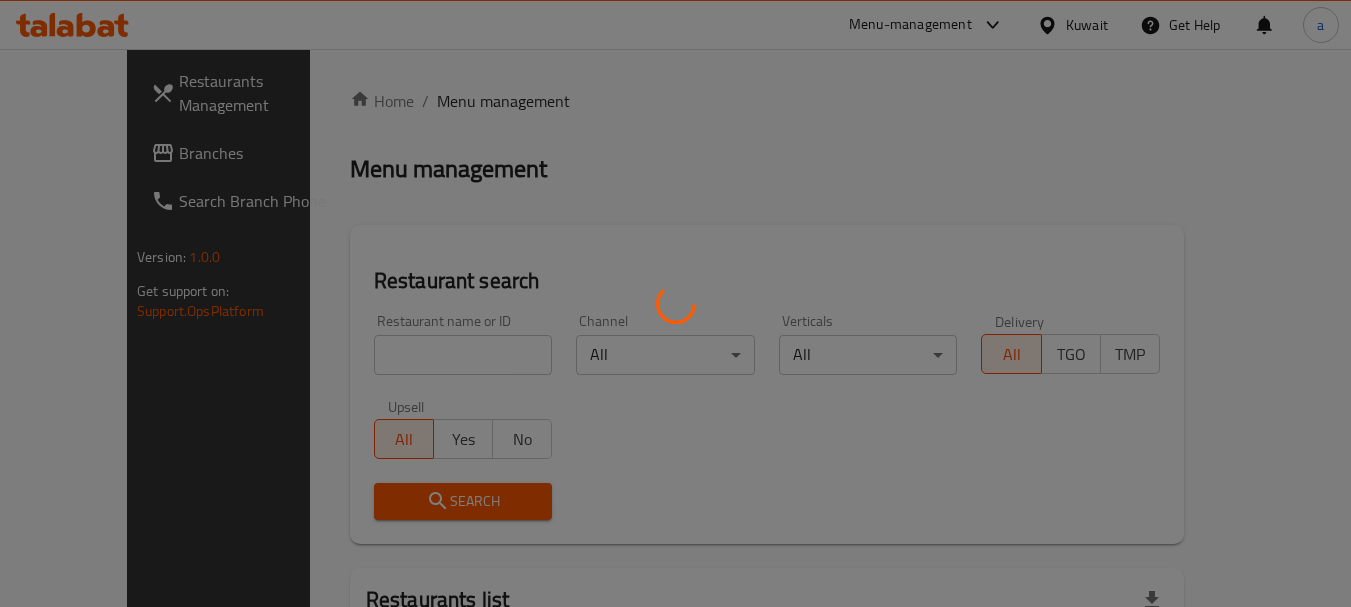 click at bounding box center (675, 303) 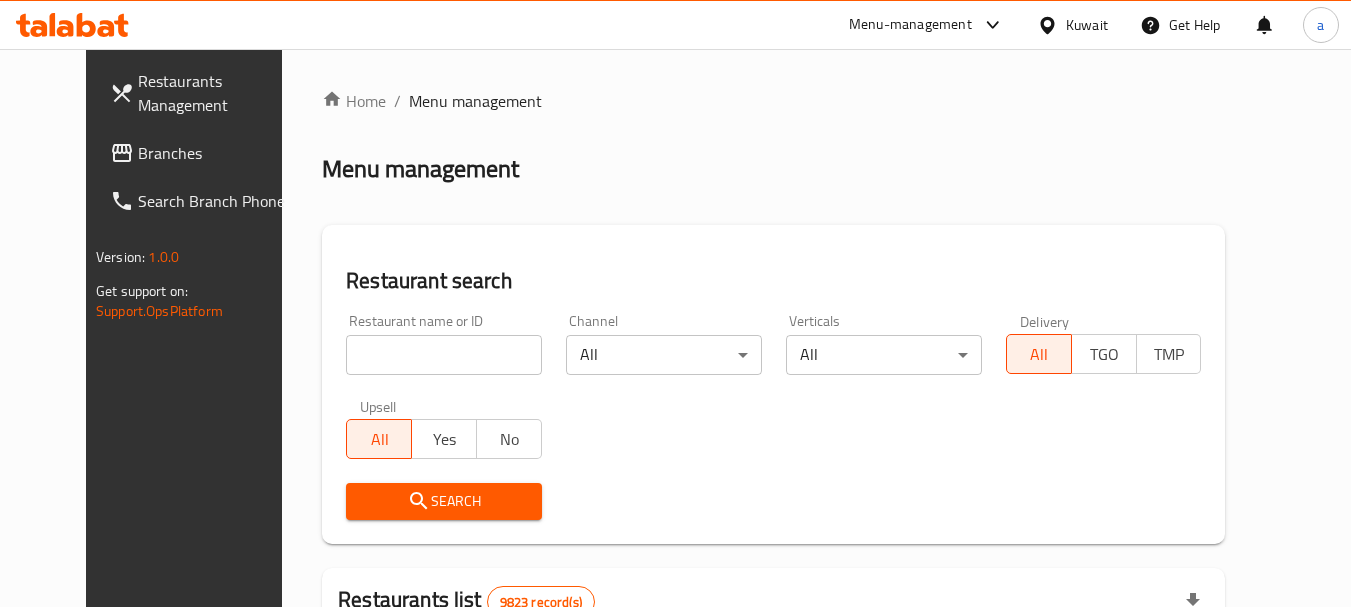 drag, startPoint x: 405, startPoint y: 359, endPoint x: 405, endPoint y: 370, distance: 11 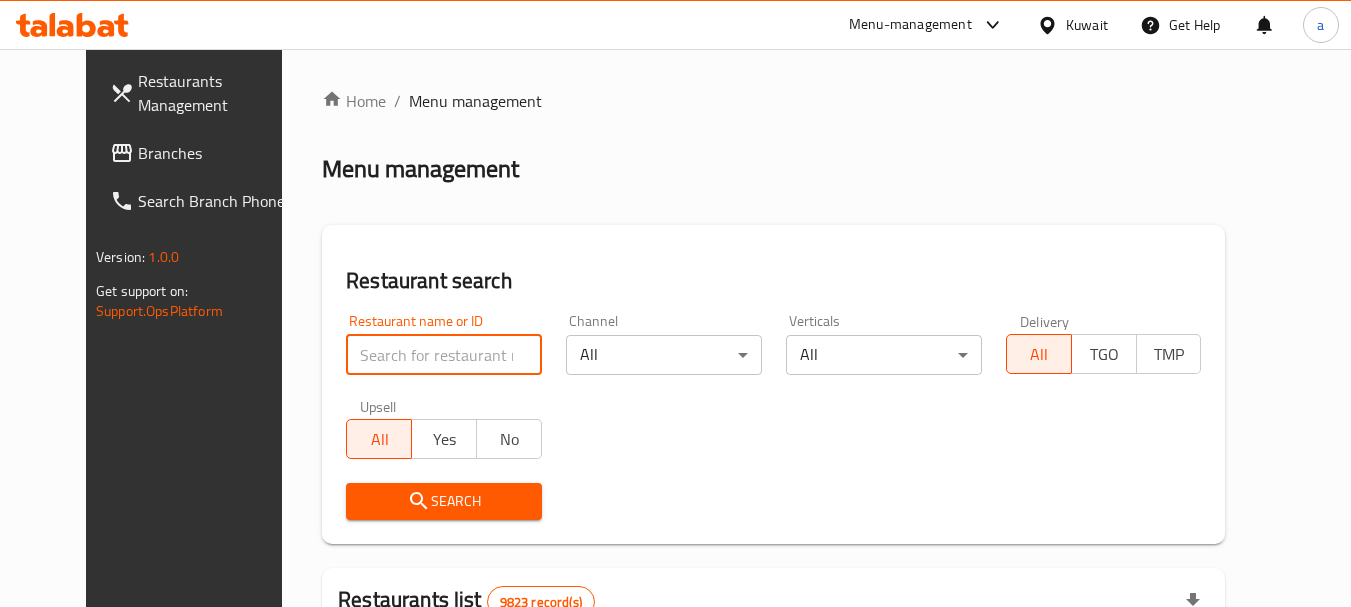 paste on "686281" 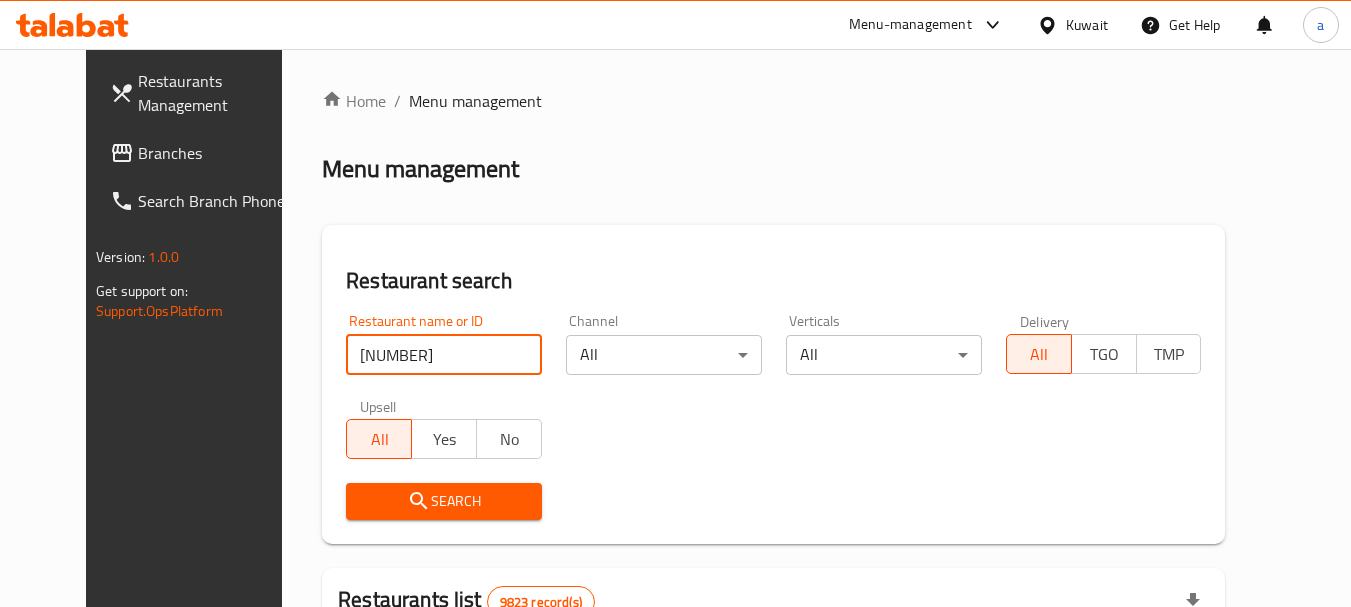 type on "686281" 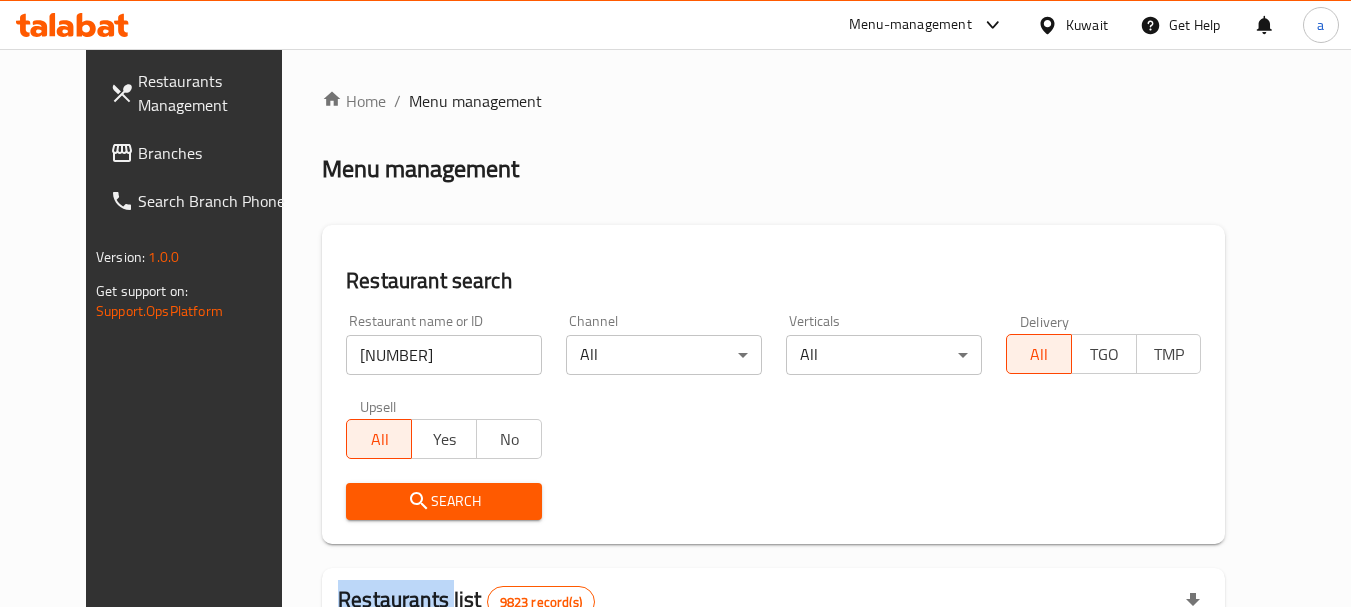 click on "Search" at bounding box center [444, 501] 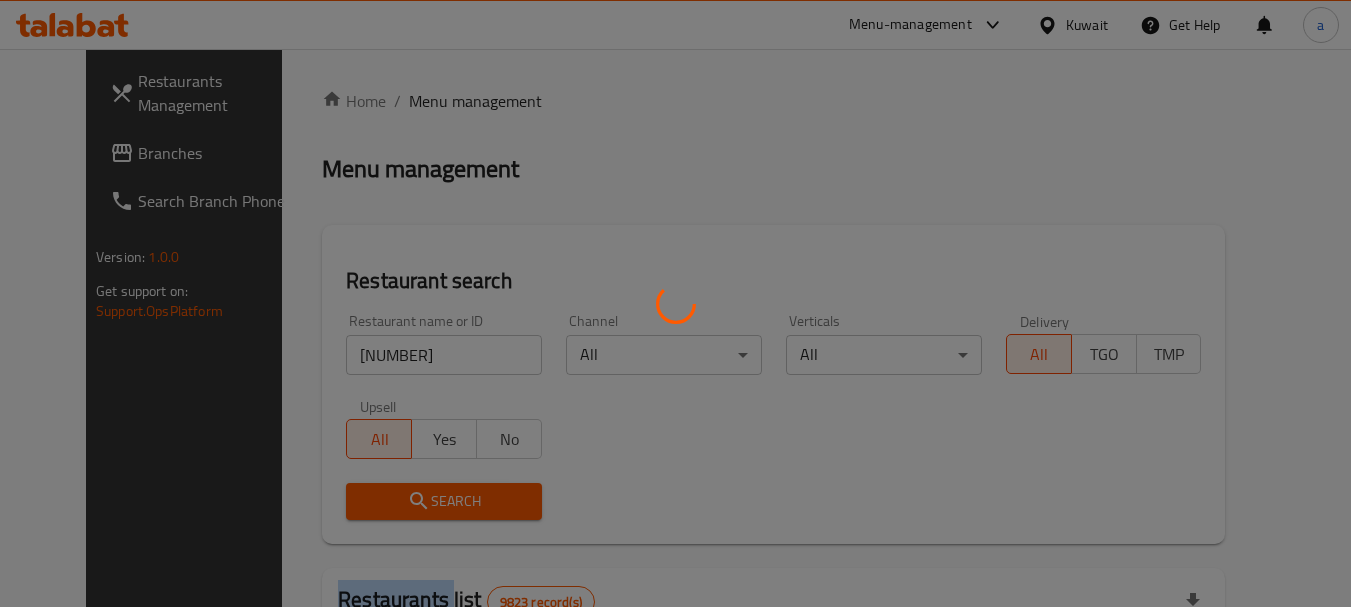 click at bounding box center [675, 303] 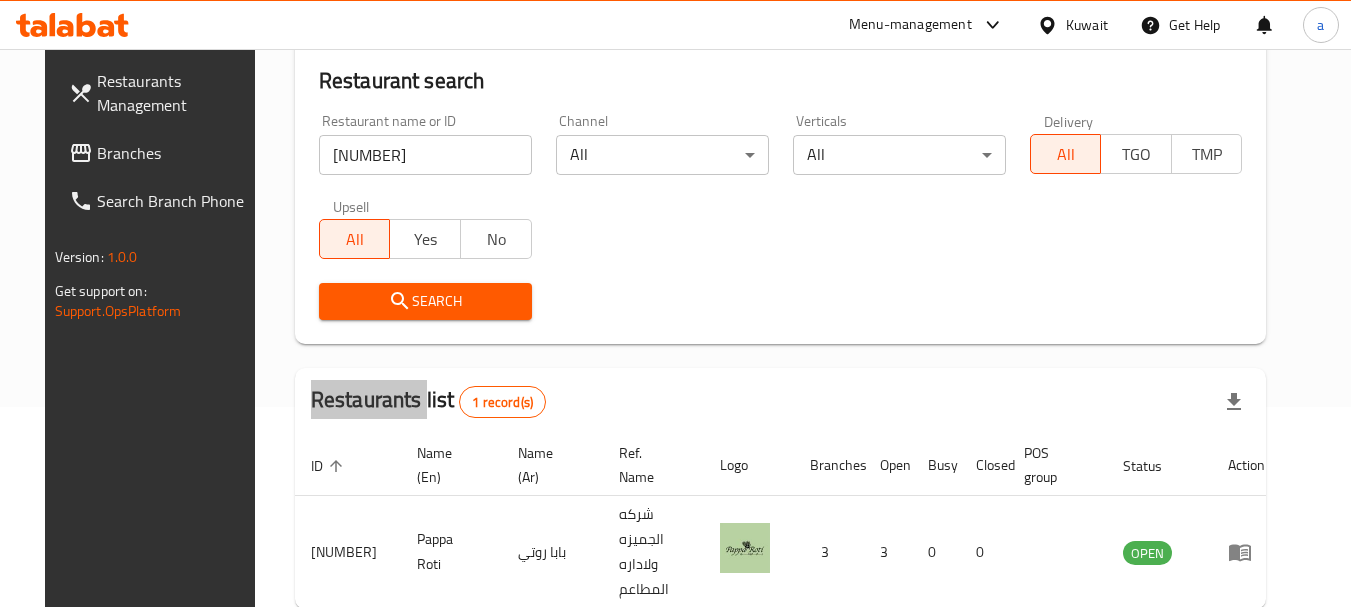 scroll, scrollTop: 268, scrollLeft: 0, axis: vertical 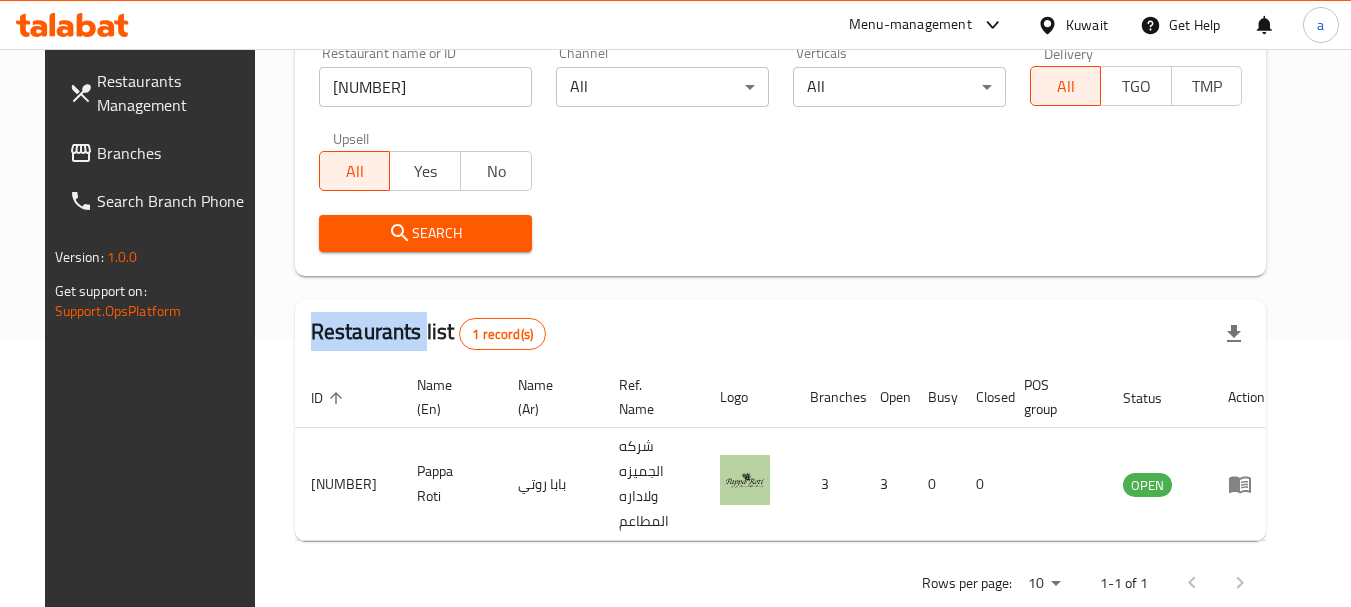 click 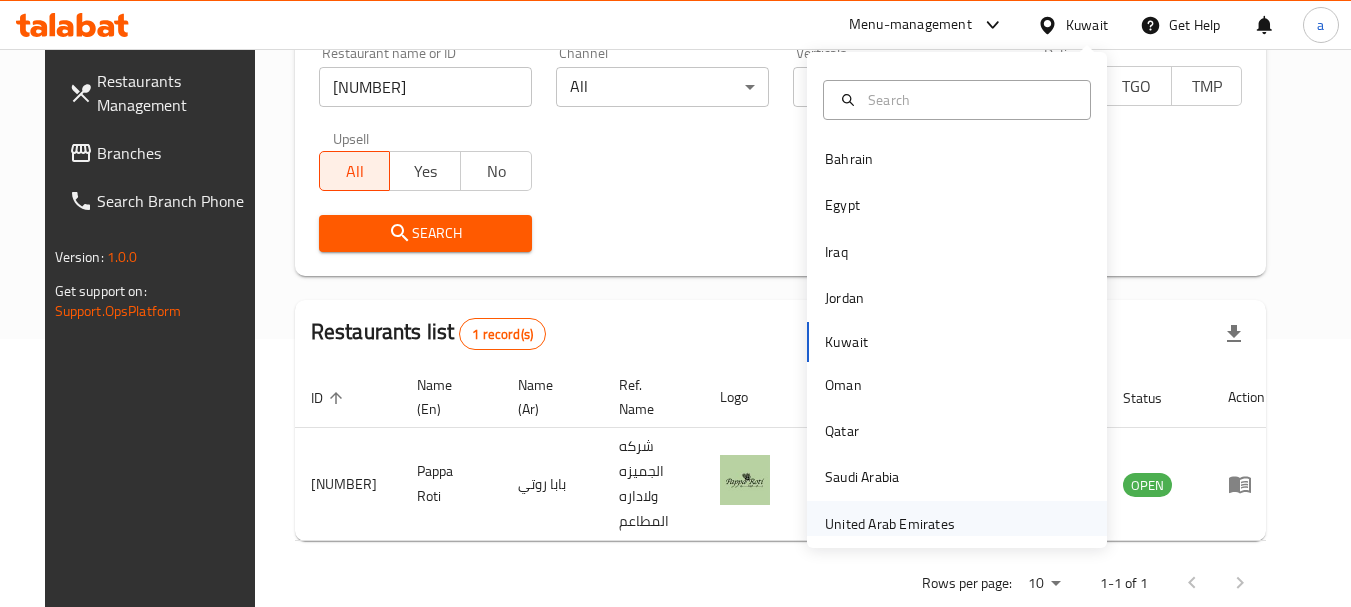 click on "United Arab Emirates" at bounding box center [890, 524] 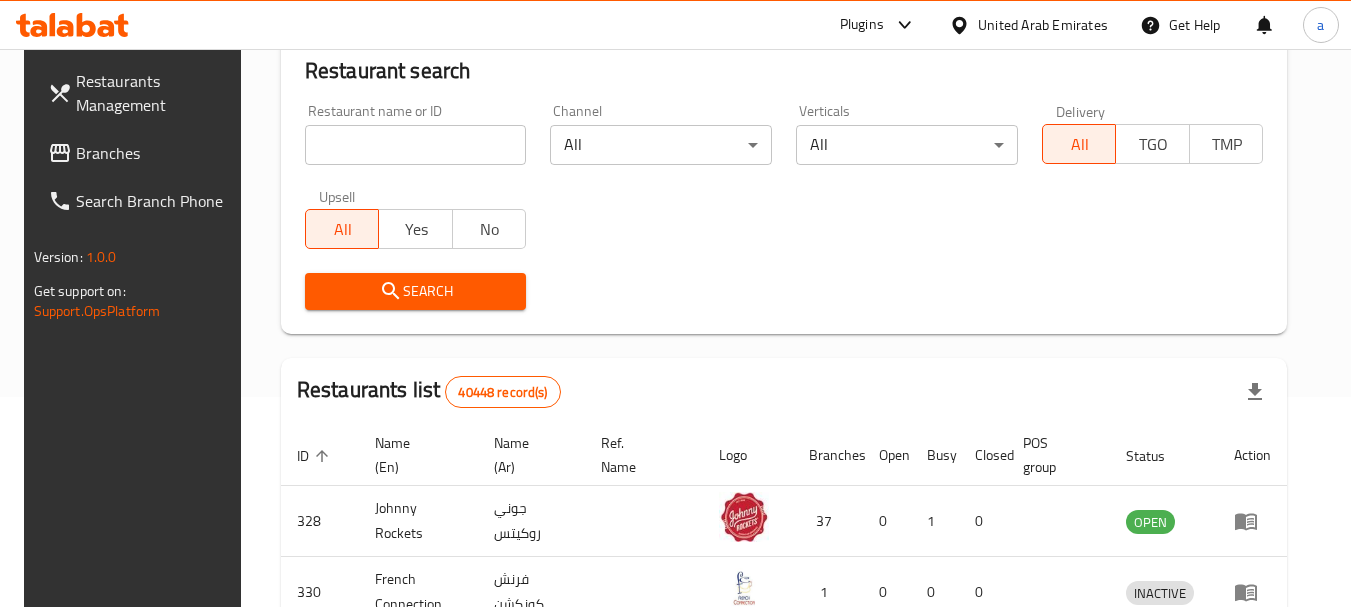 scroll, scrollTop: 268, scrollLeft: 0, axis: vertical 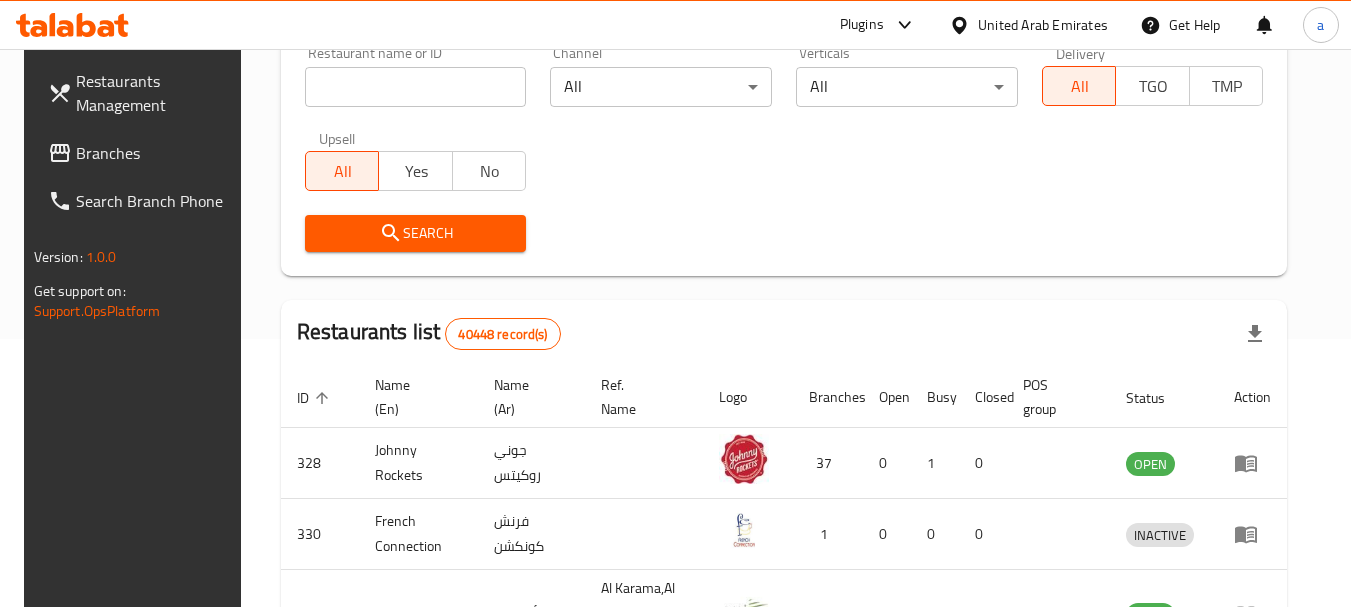 click on "Branches" at bounding box center [155, 153] 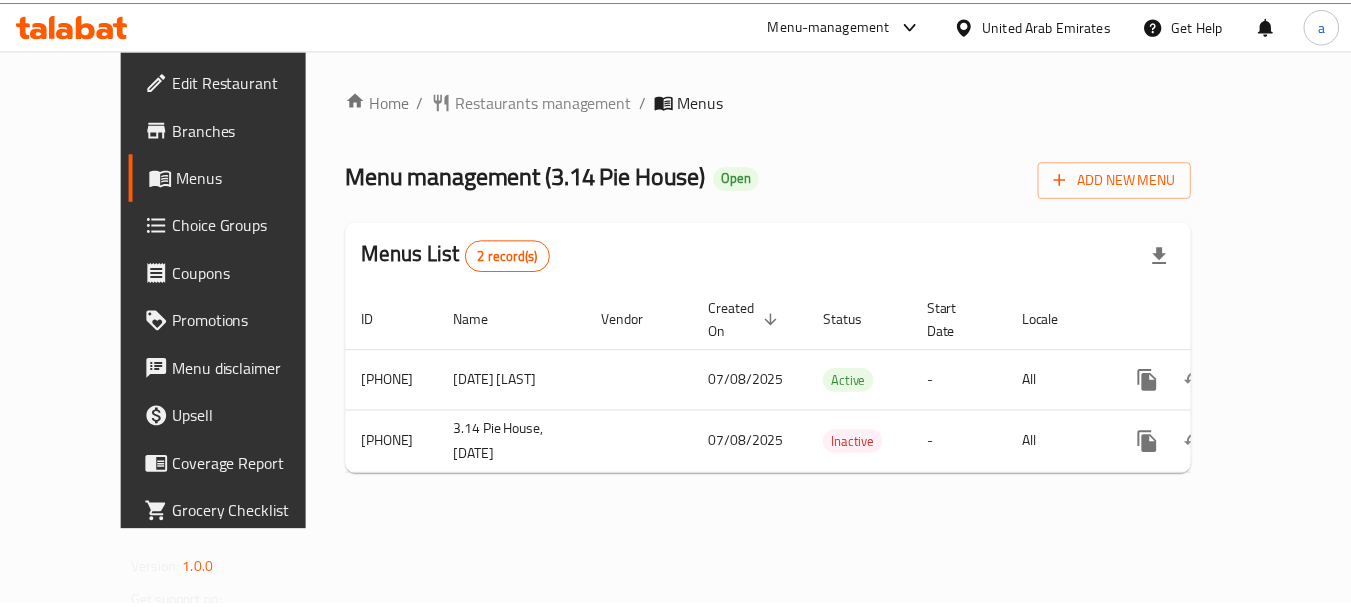 scroll, scrollTop: 0, scrollLeft: 0, axis: both 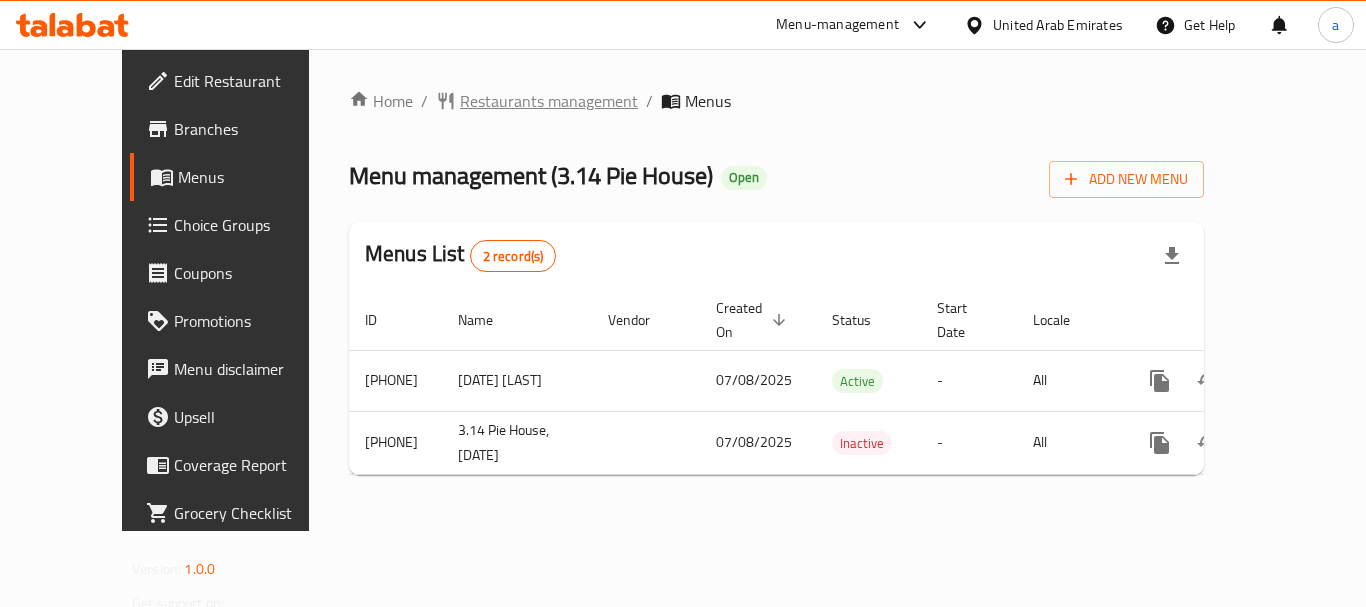 click on "Restaurants management" at bounding box center (549, 101) 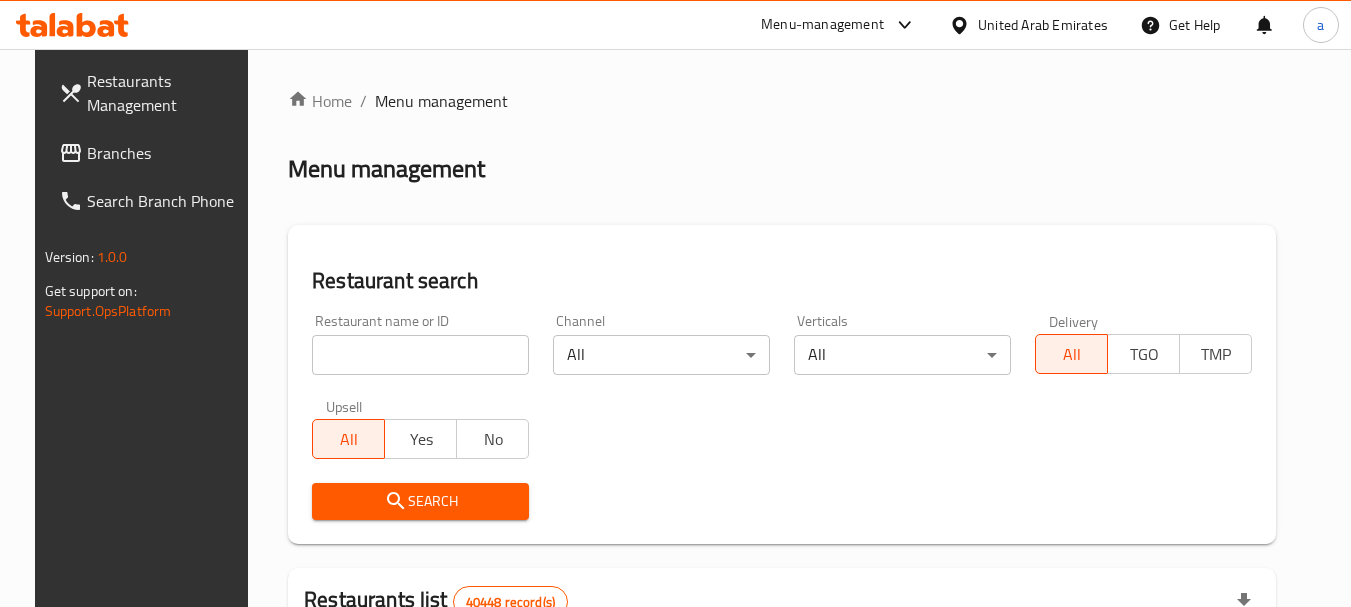 click at bounding box center (420, 355) 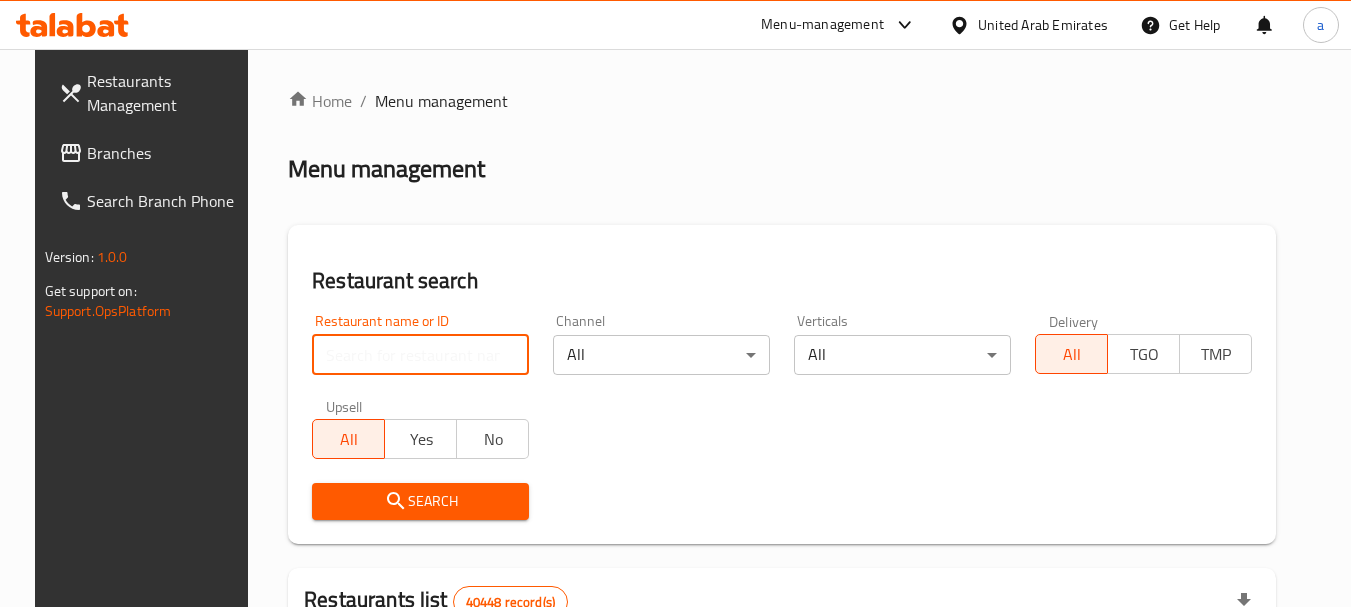 paste on "703307" 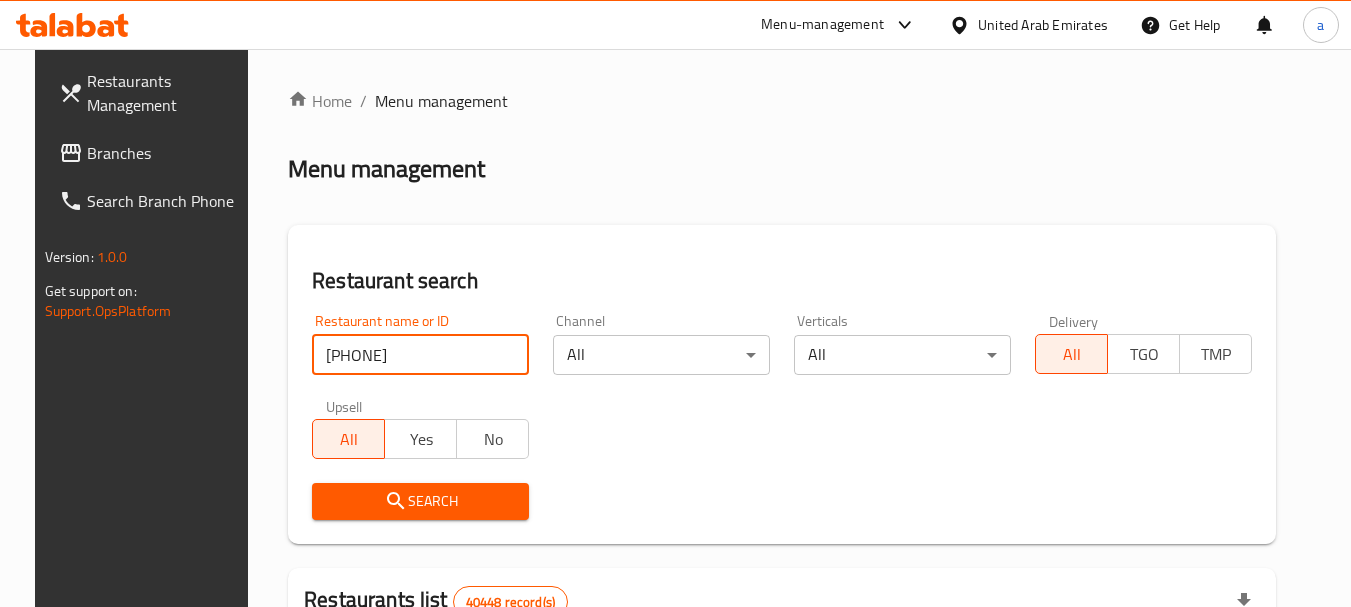 type on "703307" 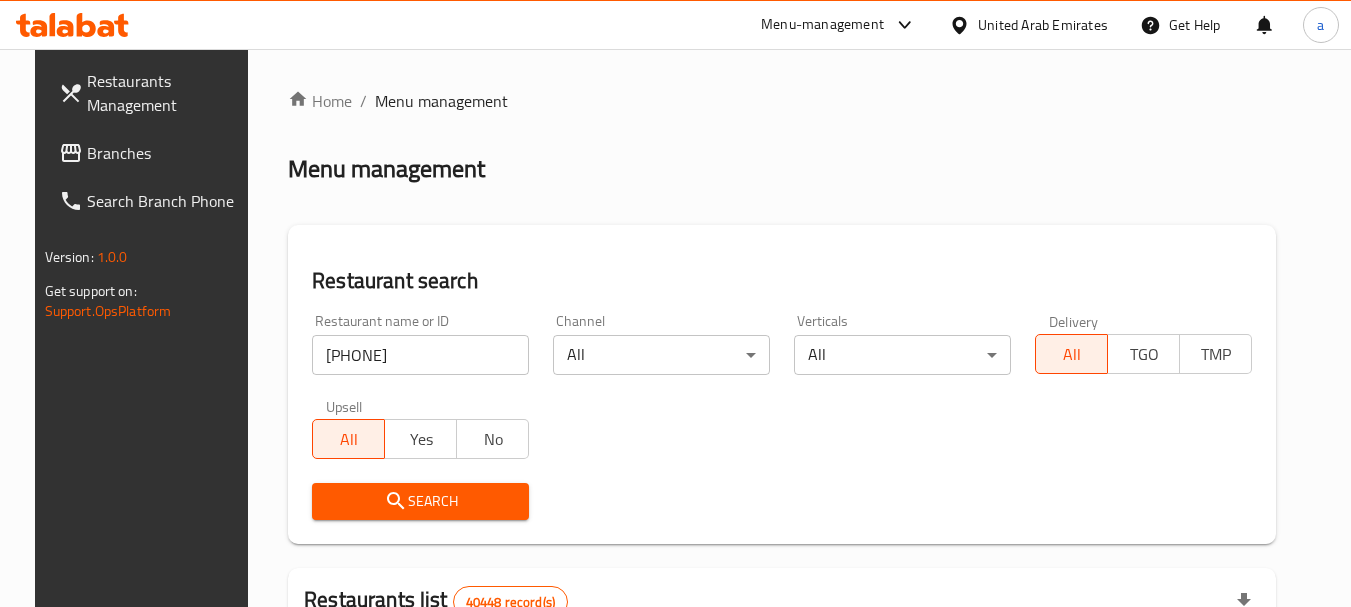 click on "Search" at bounding box center [420, 501] 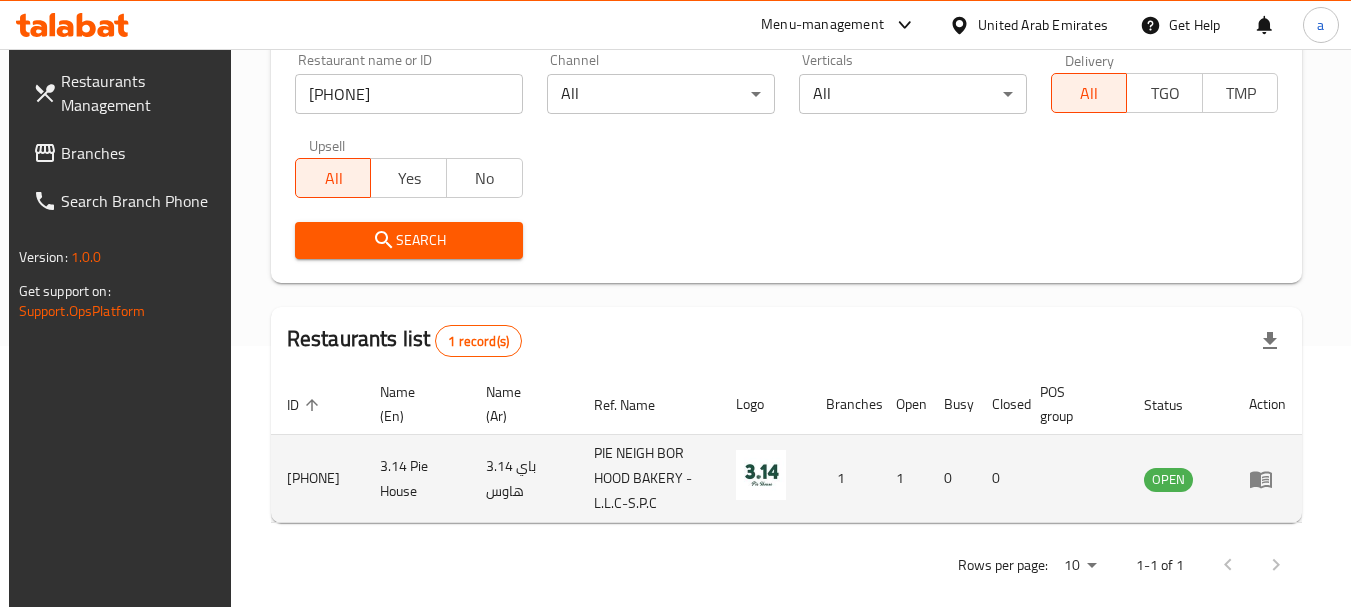 scroll, scrollTop: 285, scrollLeft: 0, axis: vertical 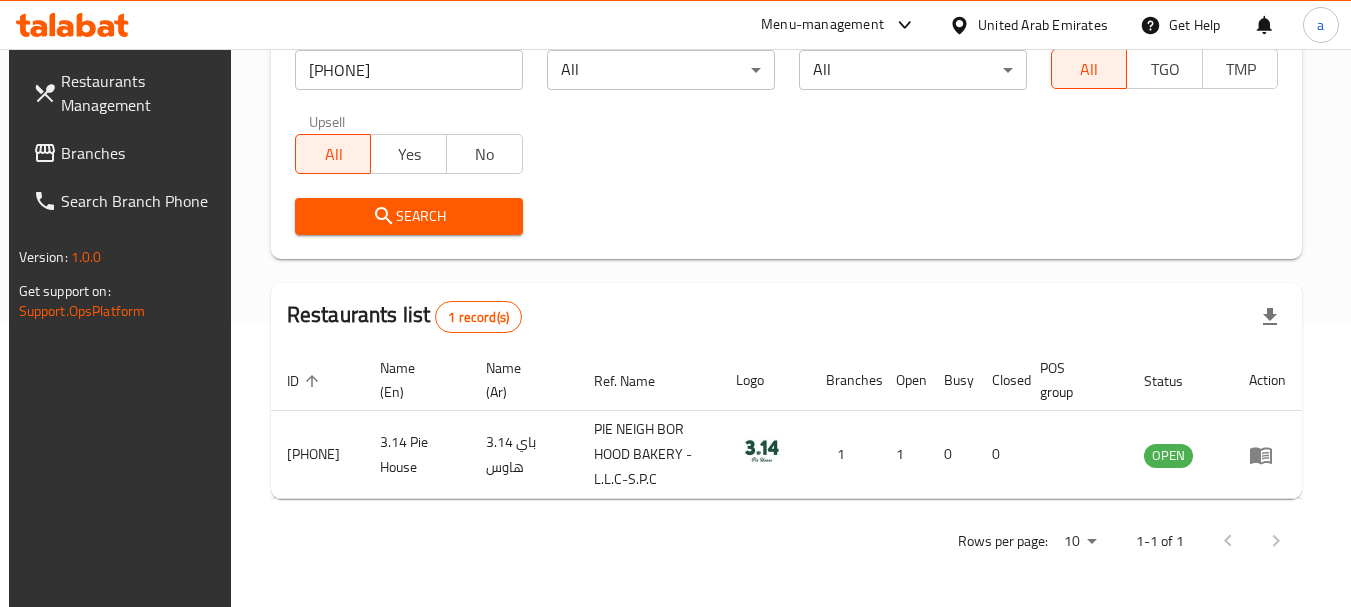 click on "Branches" at bounding box center (126, 153) 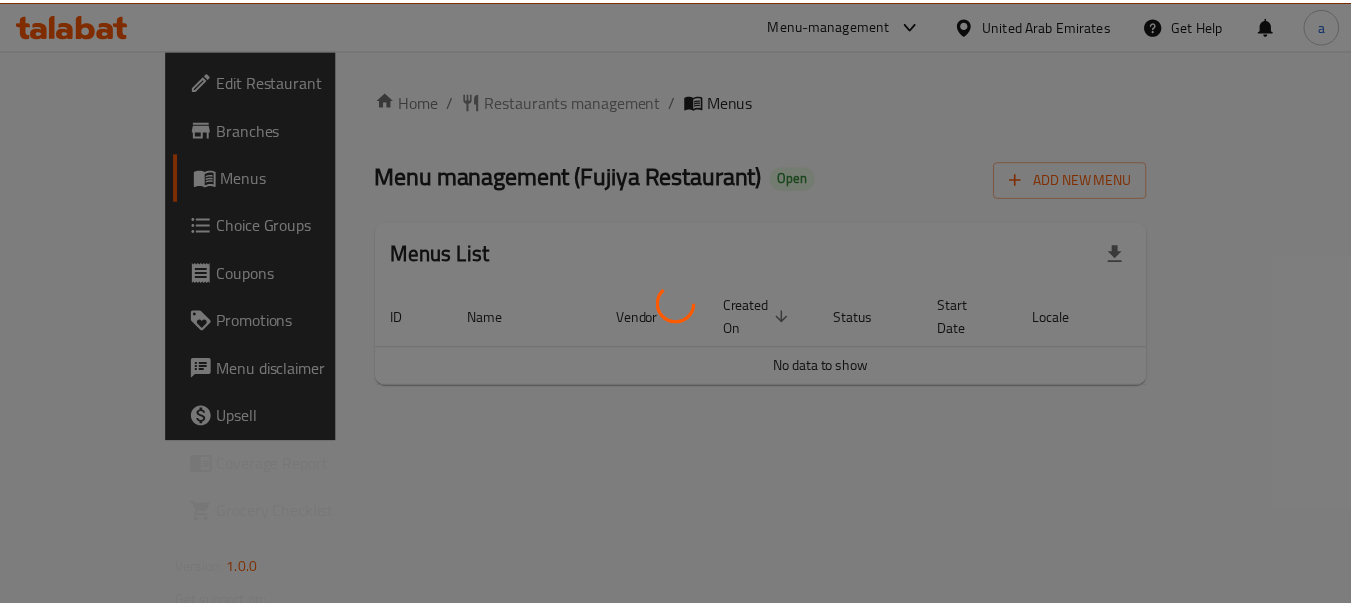 scroll, scrollTop: 0, scrollLeft: 0, axis: both 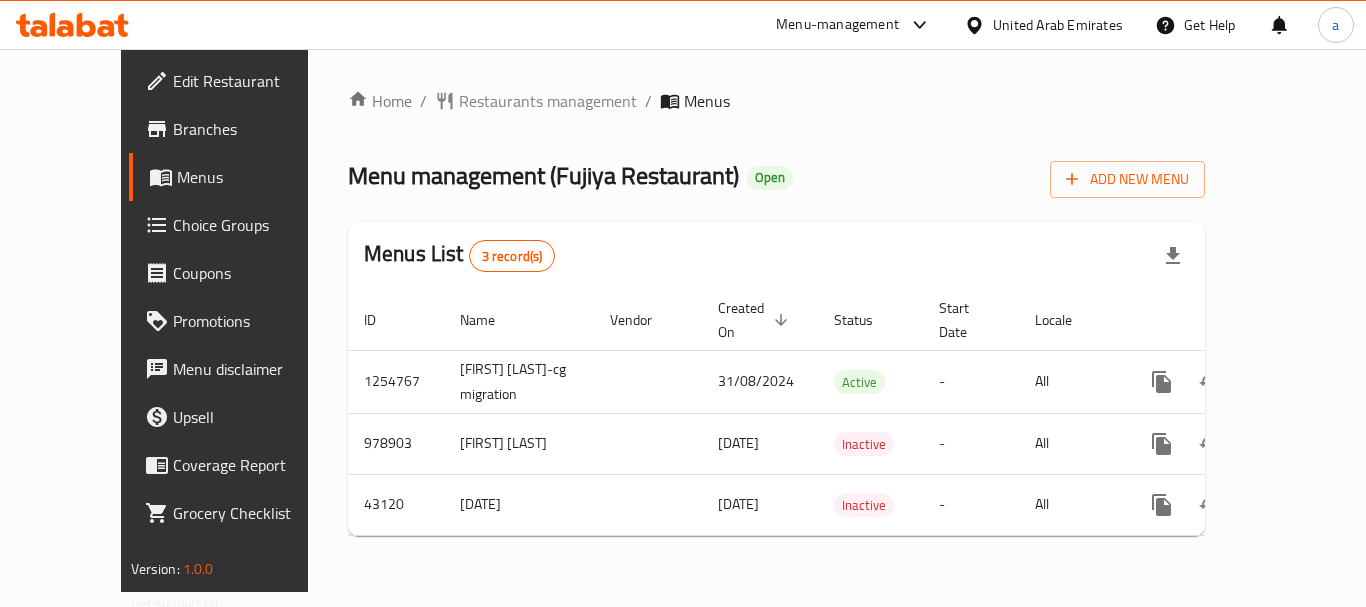 click on "Restaurants management" at bounding box center (548, 101) 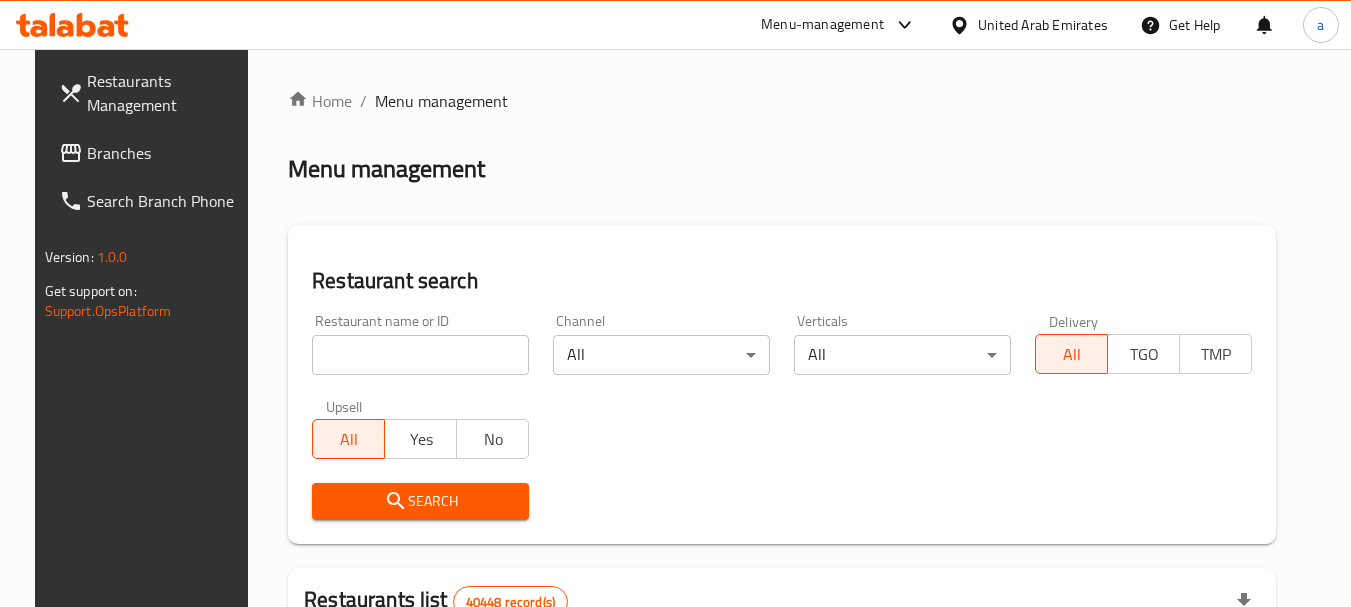 click at bounding box center [420, 355] 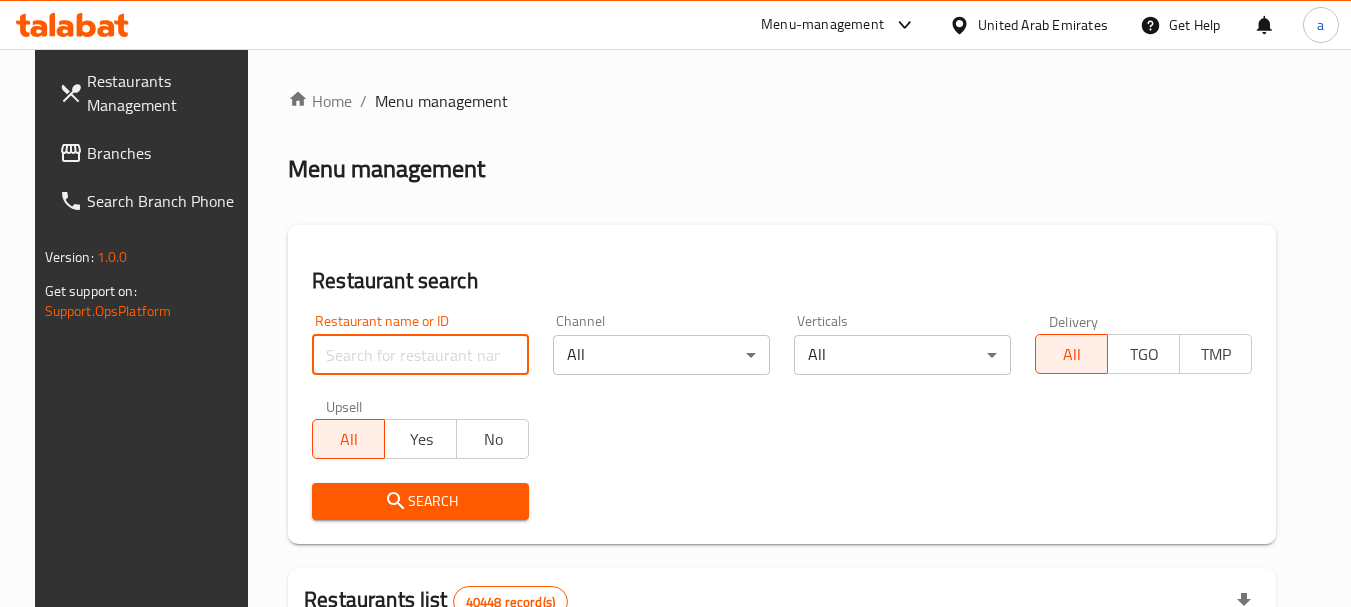 paste on "22349" 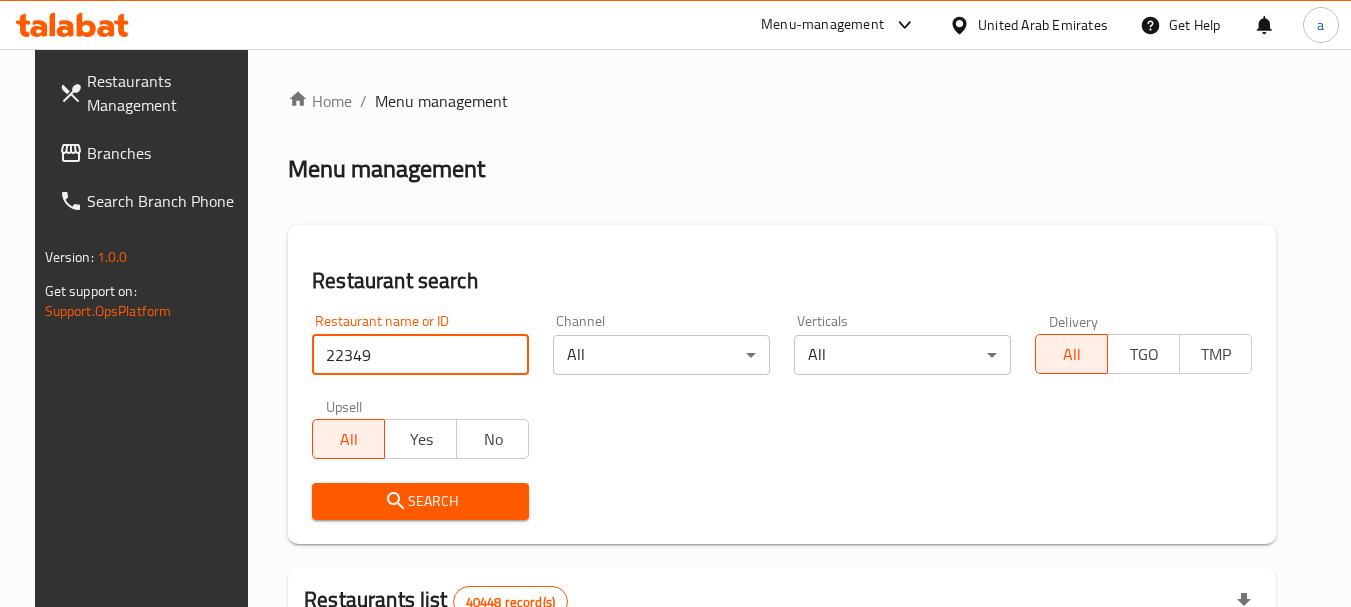 type on "22349" 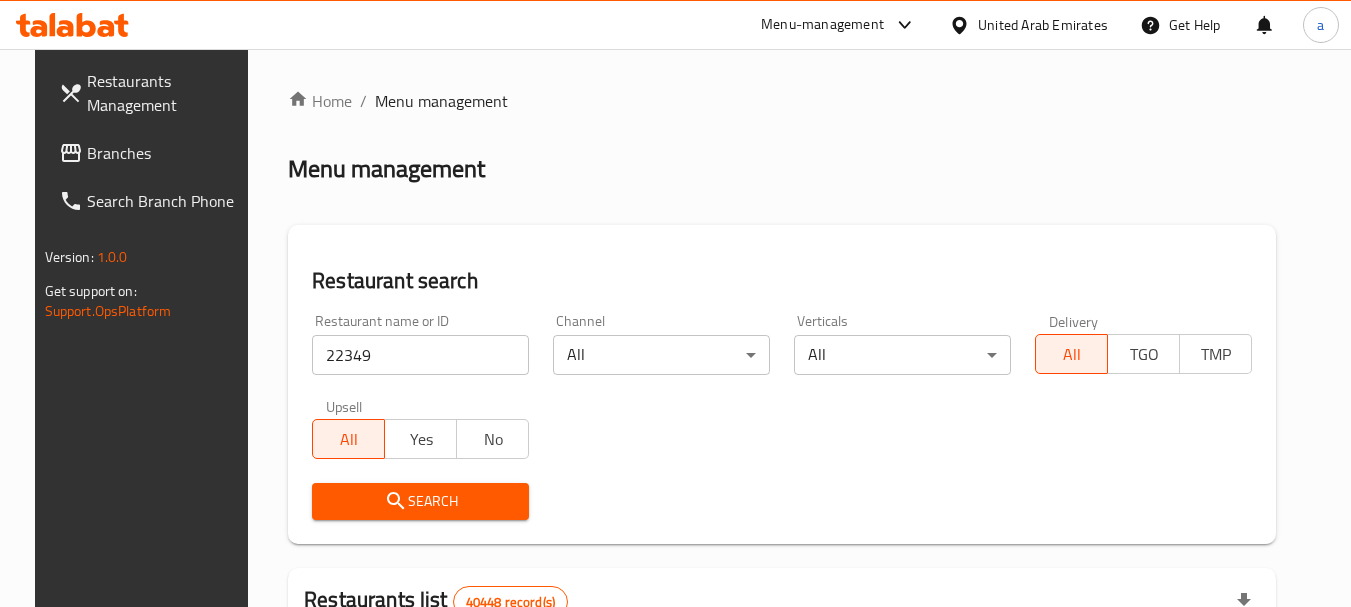 click on "Search" at bounding box center (420, 501) 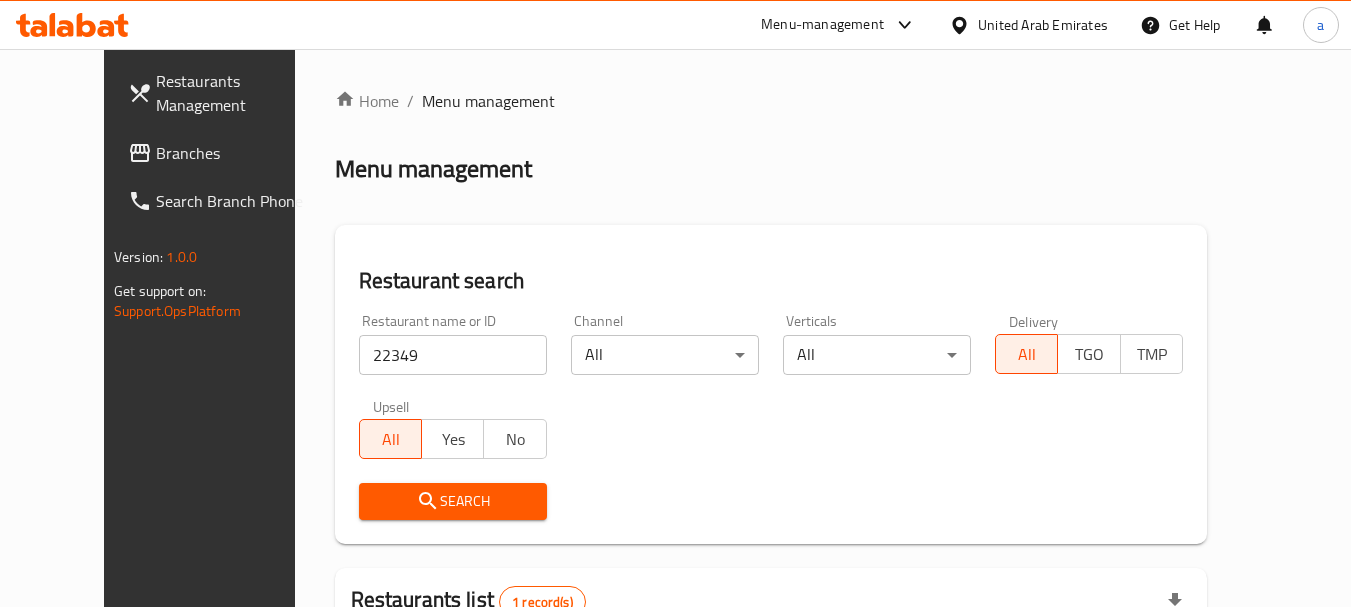 scroll, scrollTop: 268, scrollLeft: 0, axis: vertical 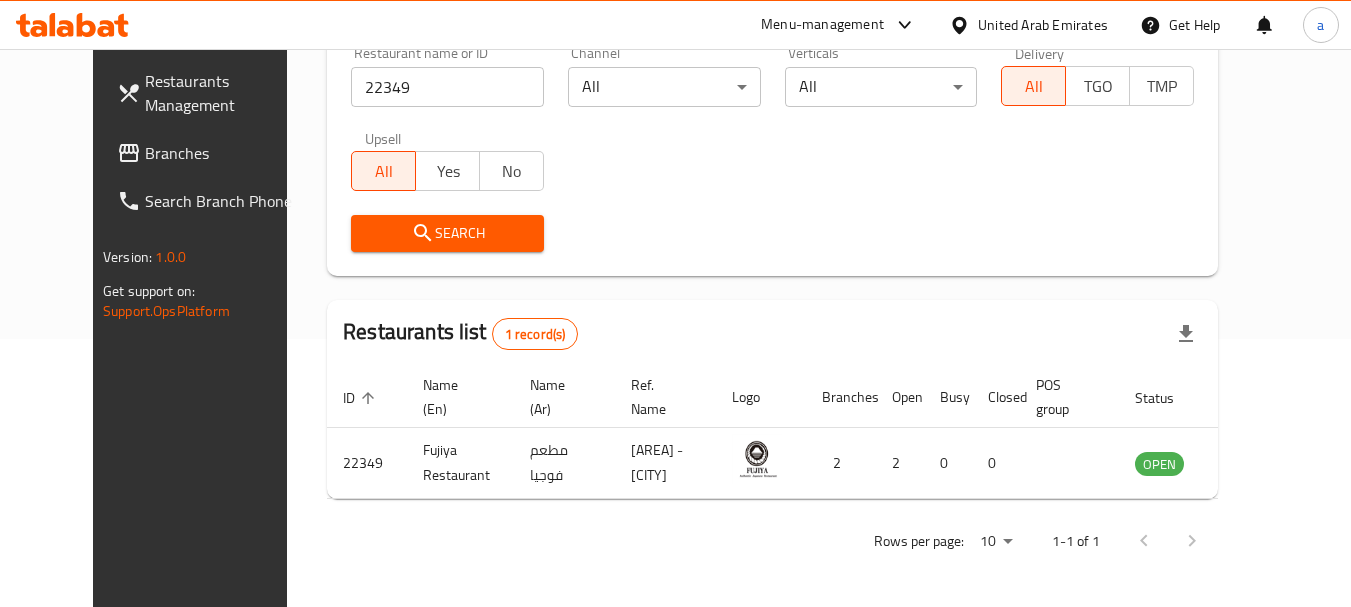 click on "United Arab Emirates" at bounding box center [1043, 25] 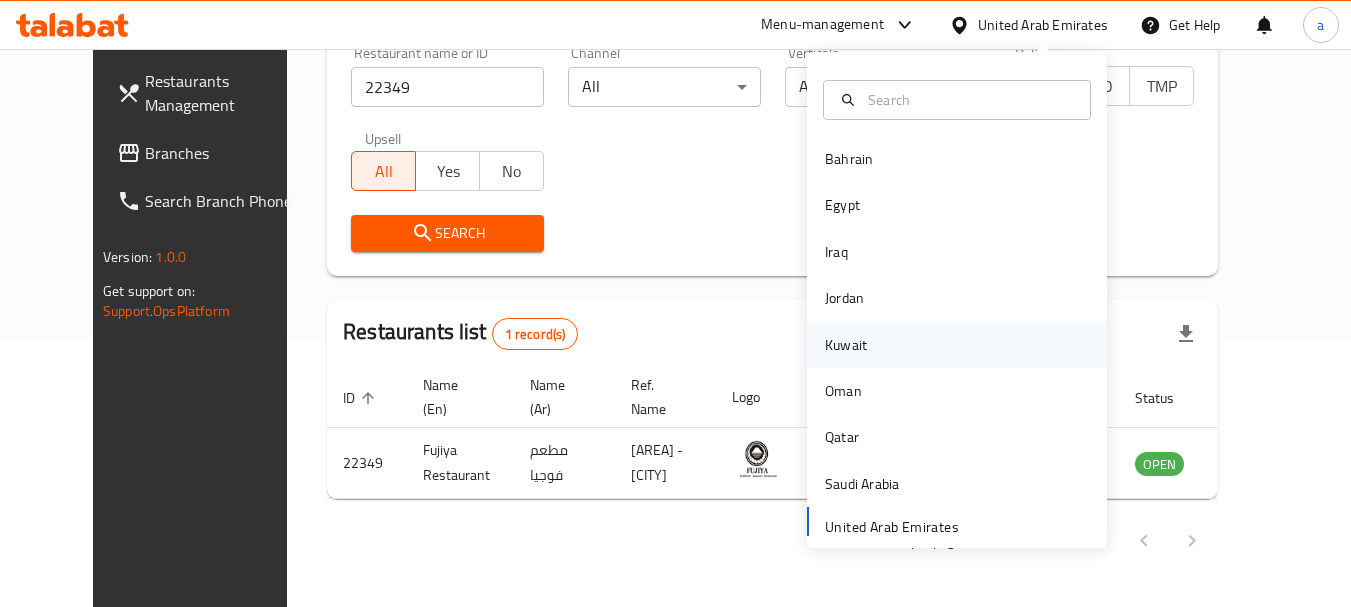 click on "Kuwait" at bounding box center (957, 345) 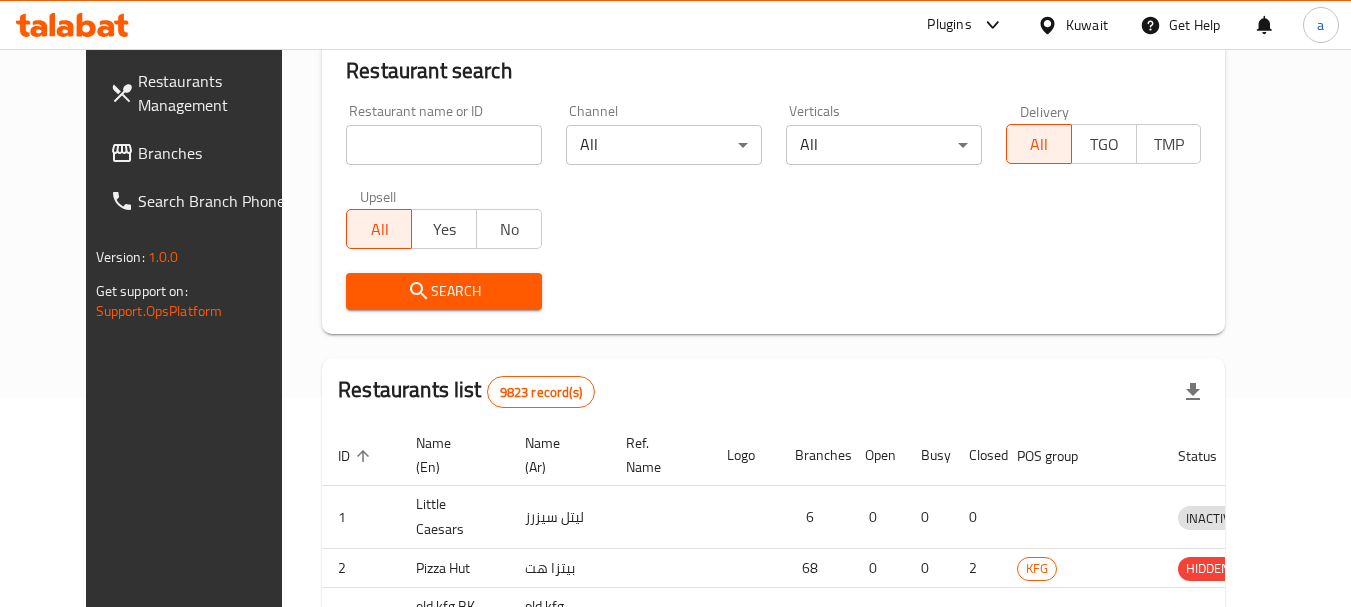 scroll, scrollTop: 268, scrollLeft: 0, axis: vertical 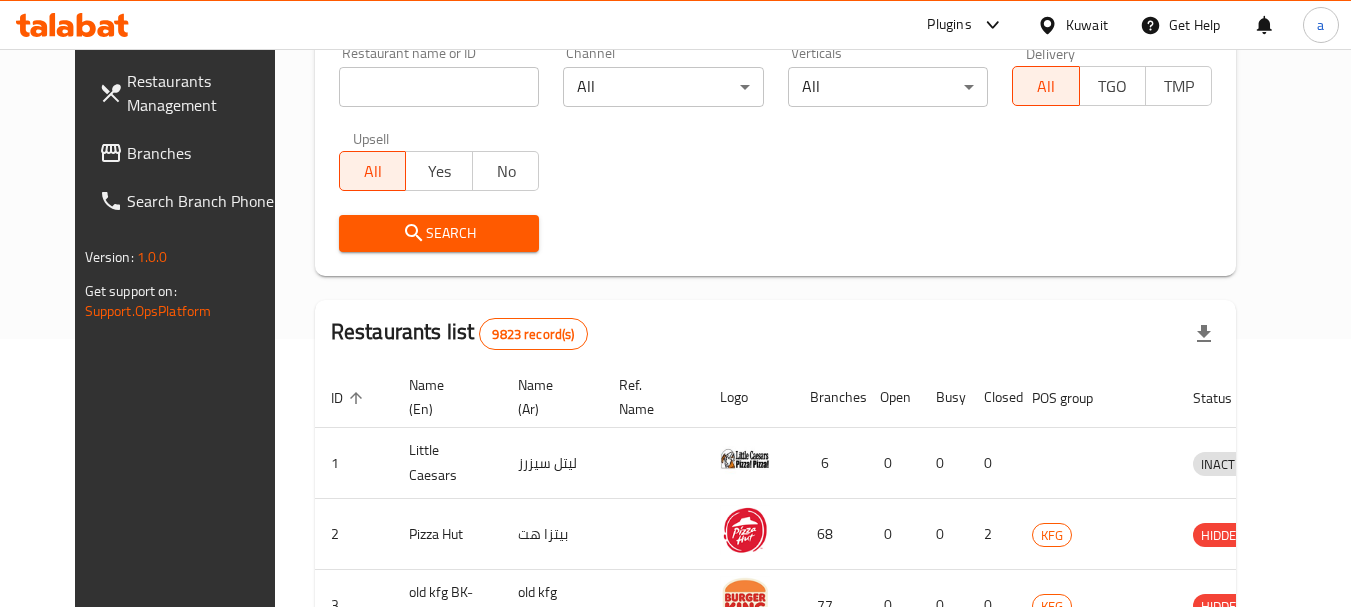 click on "Branches" at bounding box center (206, 153) 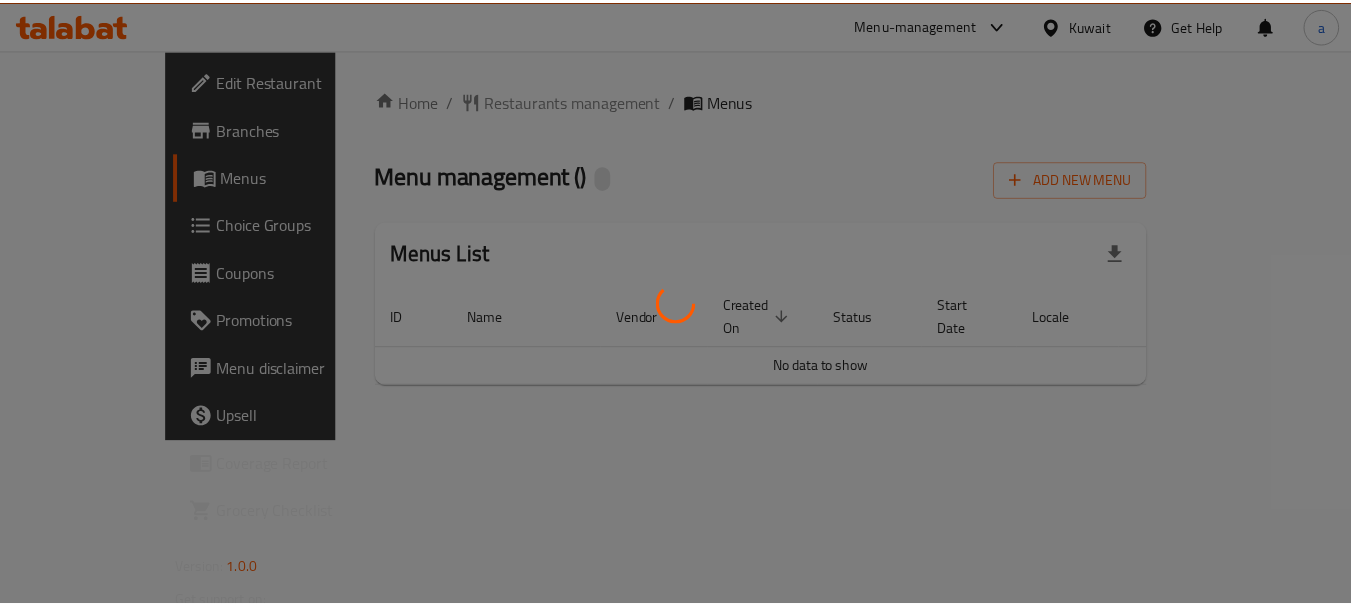 scroll, scrollTop: 0, scrollLeft: 0, axis: both 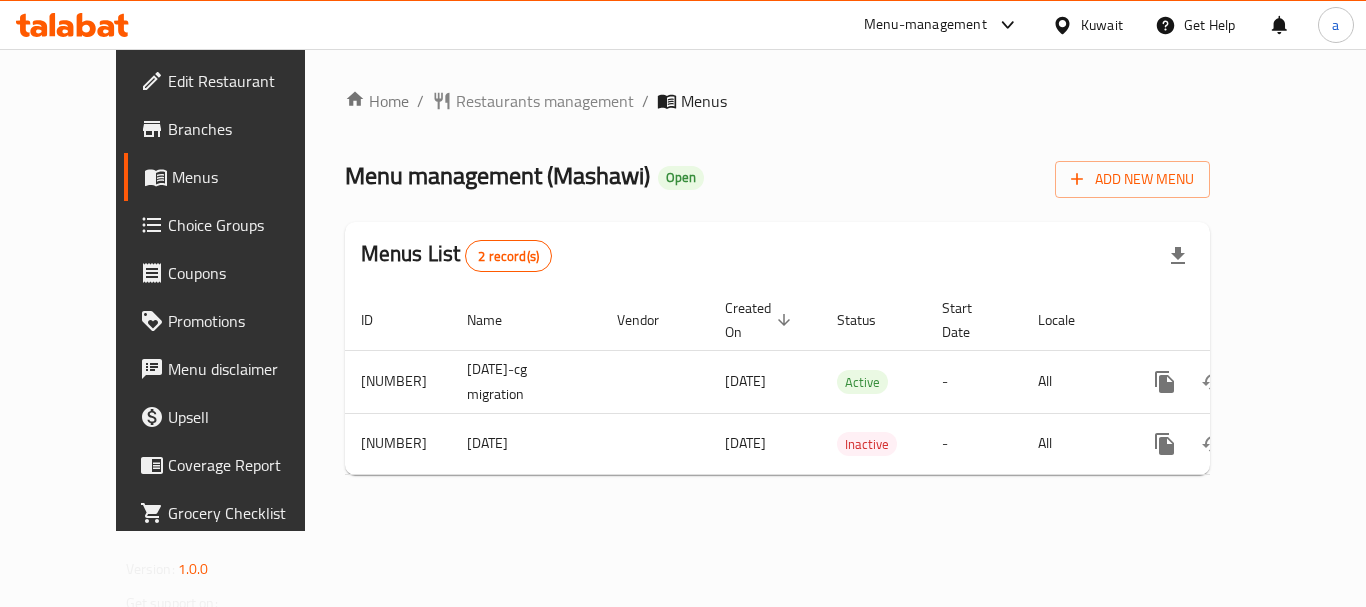 click on "Restaurants management" at bounding box center [545, 101] 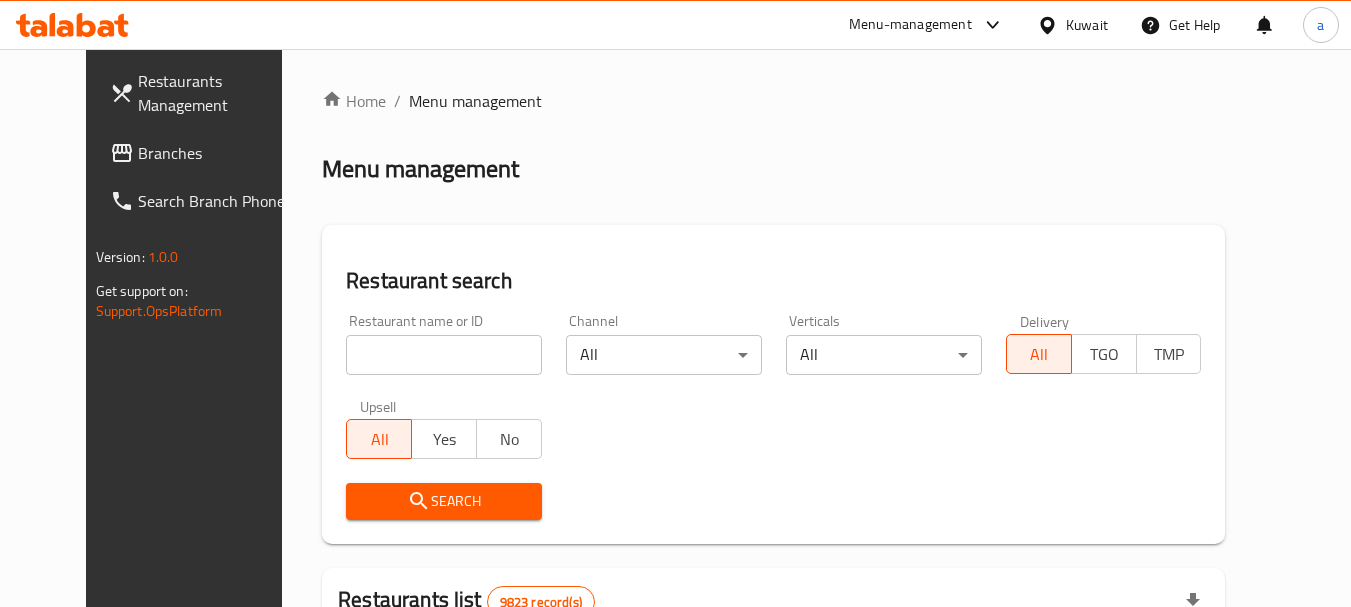 click at bounding box center [444, 355] 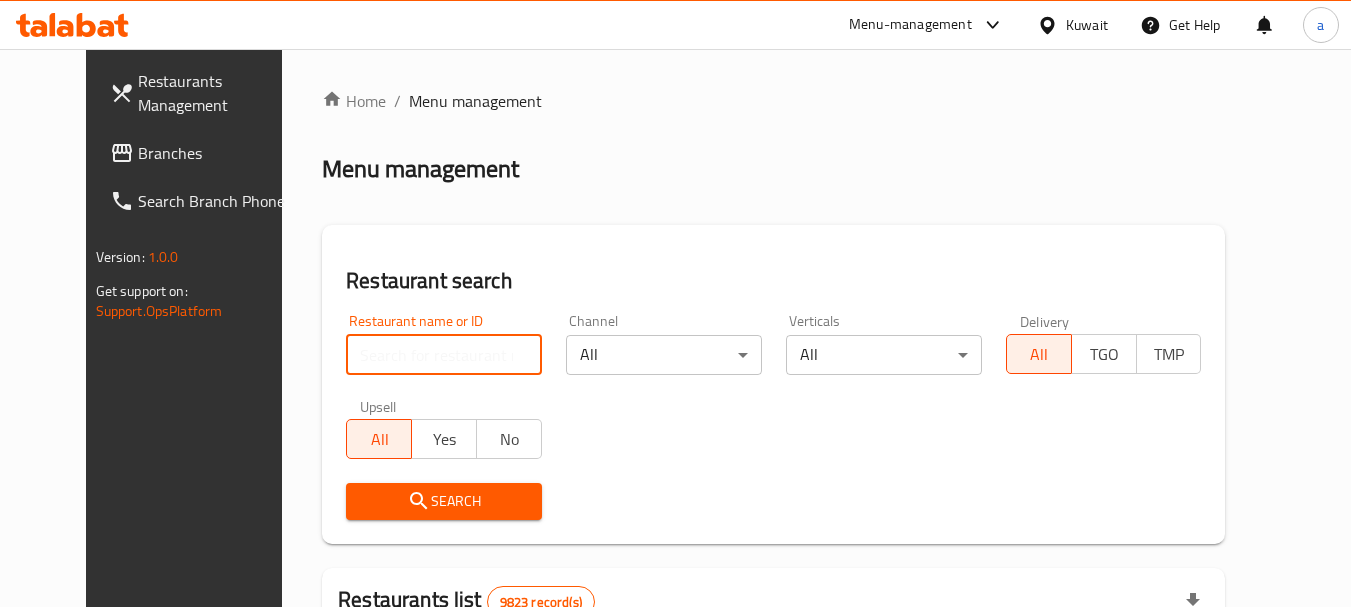 paste on "6038" 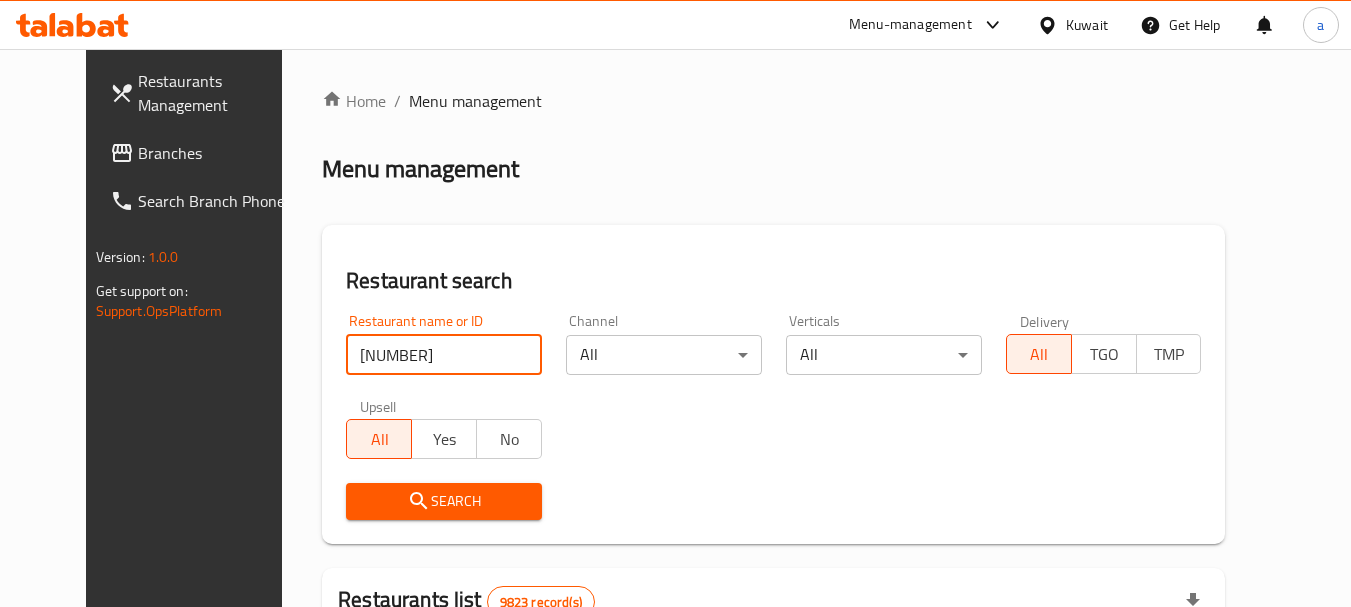type on "6038" 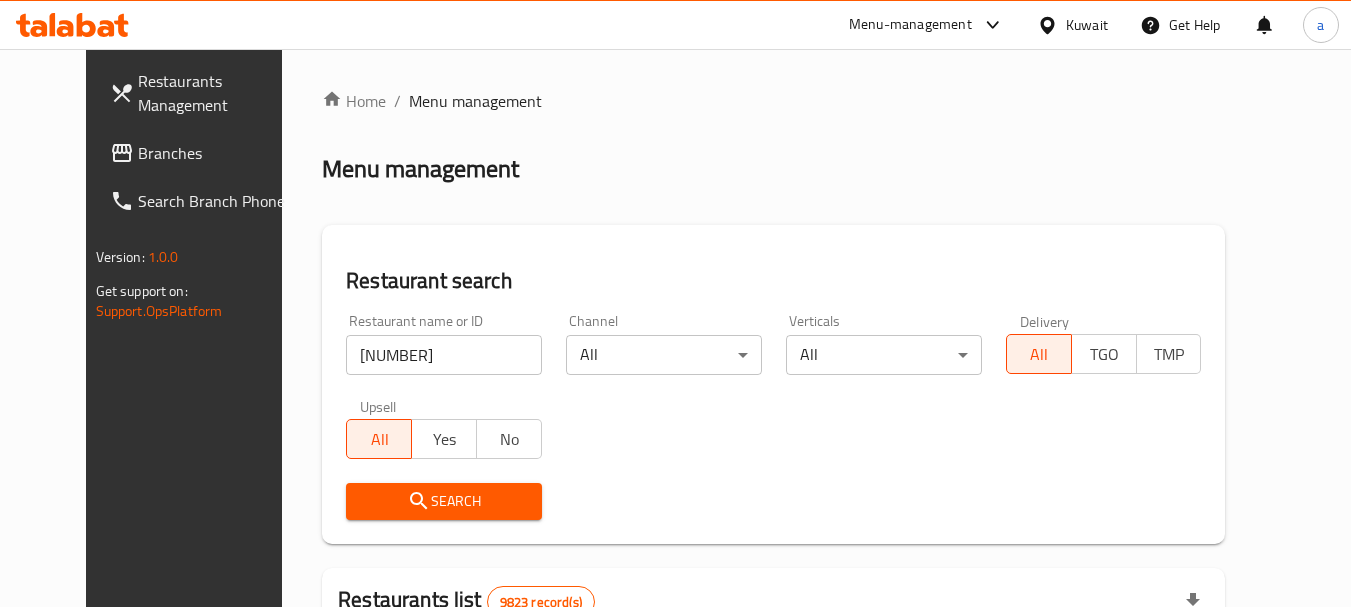 click on "Search" at bounding box center [444, 501] 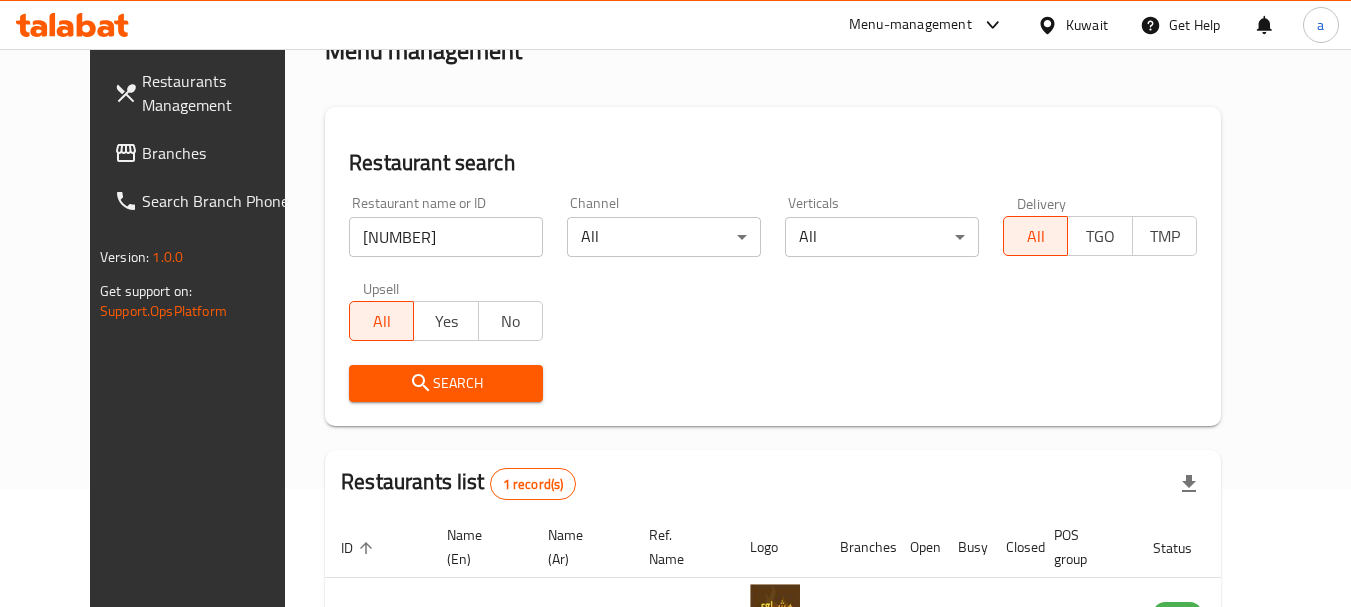scroll, scrollTop: 268, scrollLeft: 0, axis: vertical 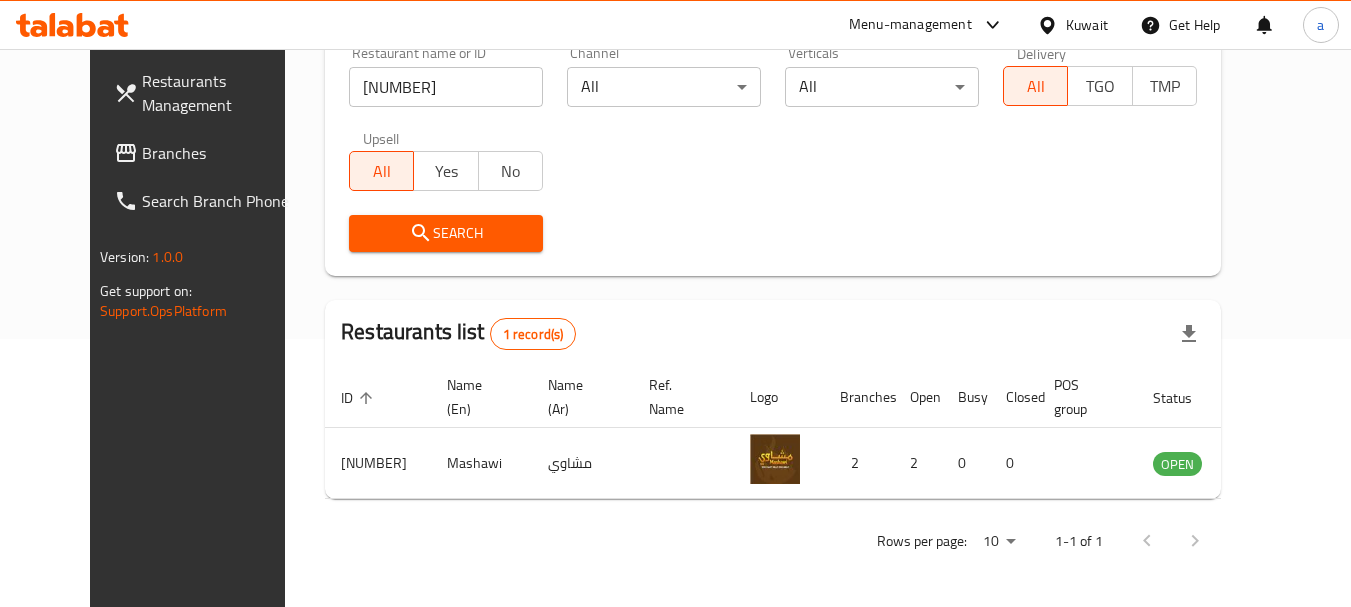 click on "Kuwait" at bounding box center (1087, 25) 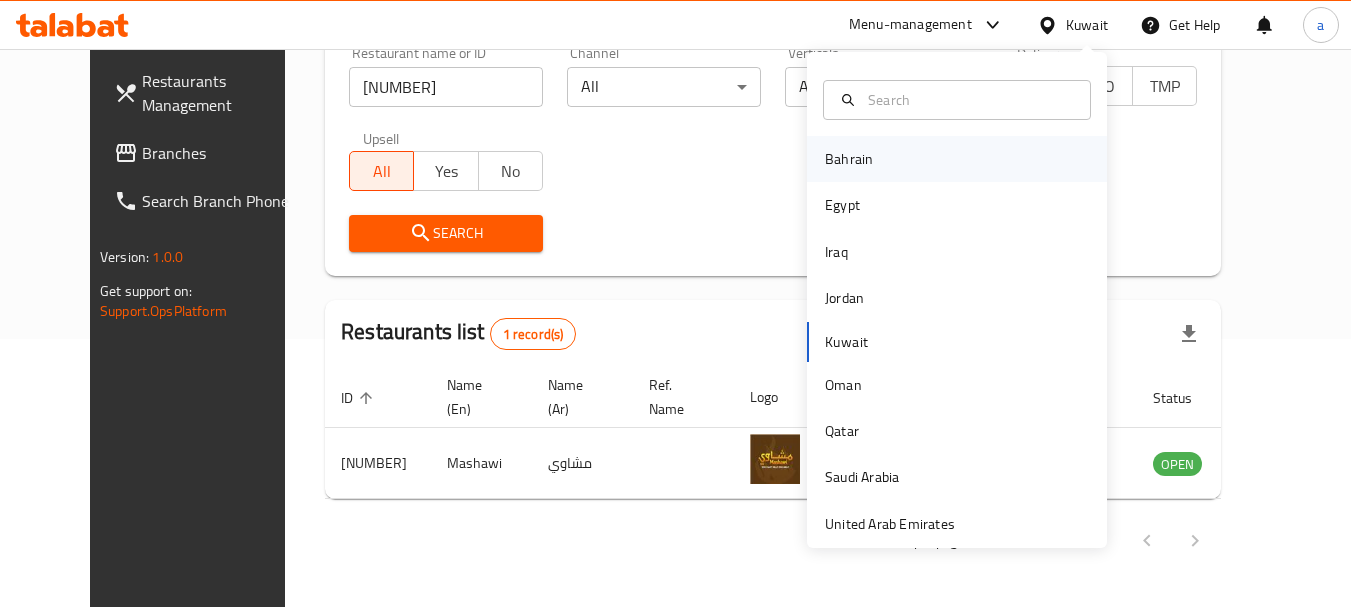 click on "Bahrain" at bounding box center (849, 159) 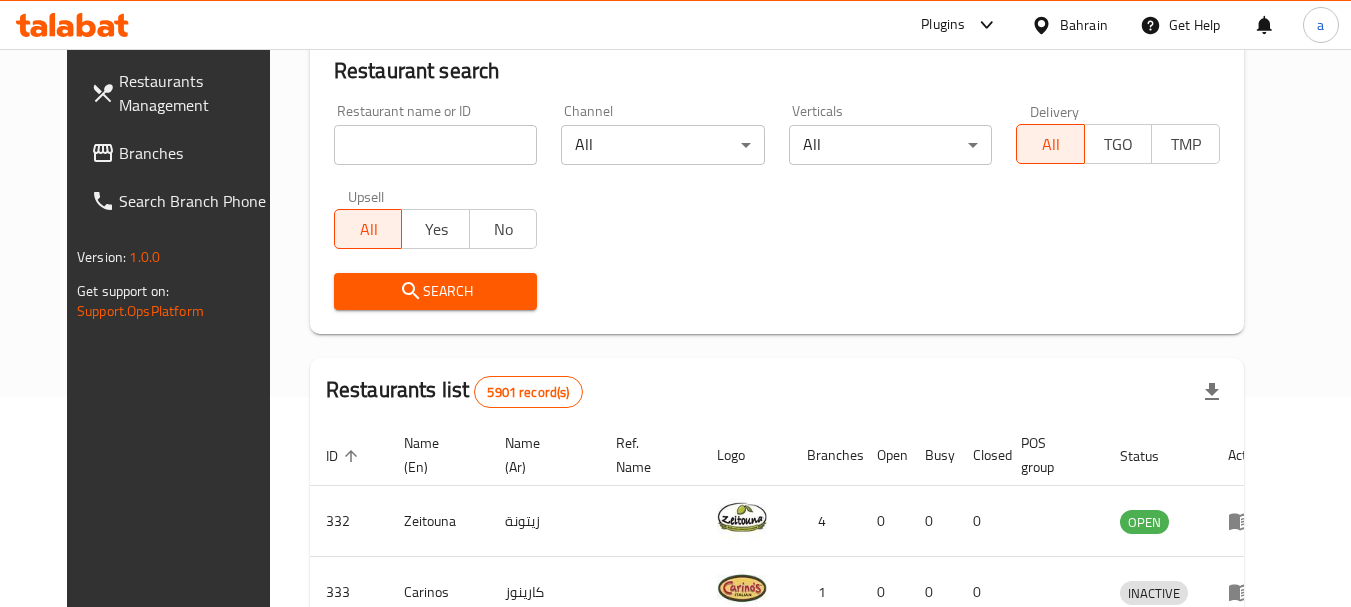 scroll, scrollTop: 268, scrollLeft: 0, axis: vertical 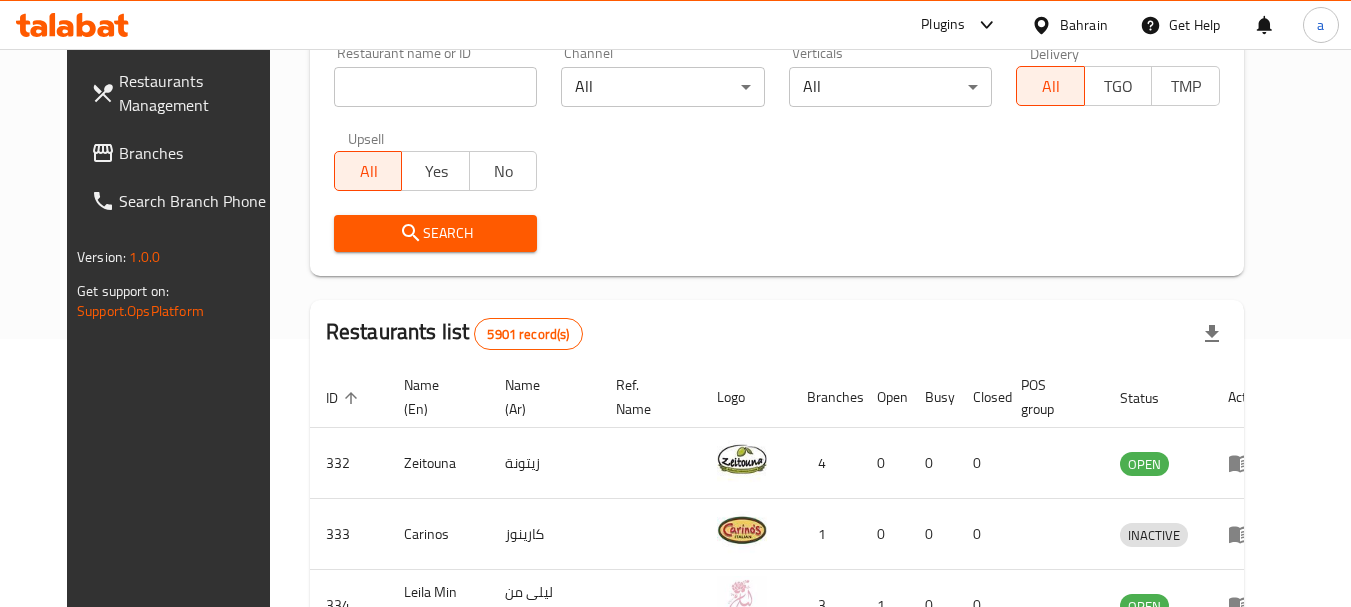 click on "Branches" at bounding box center [198, 153] 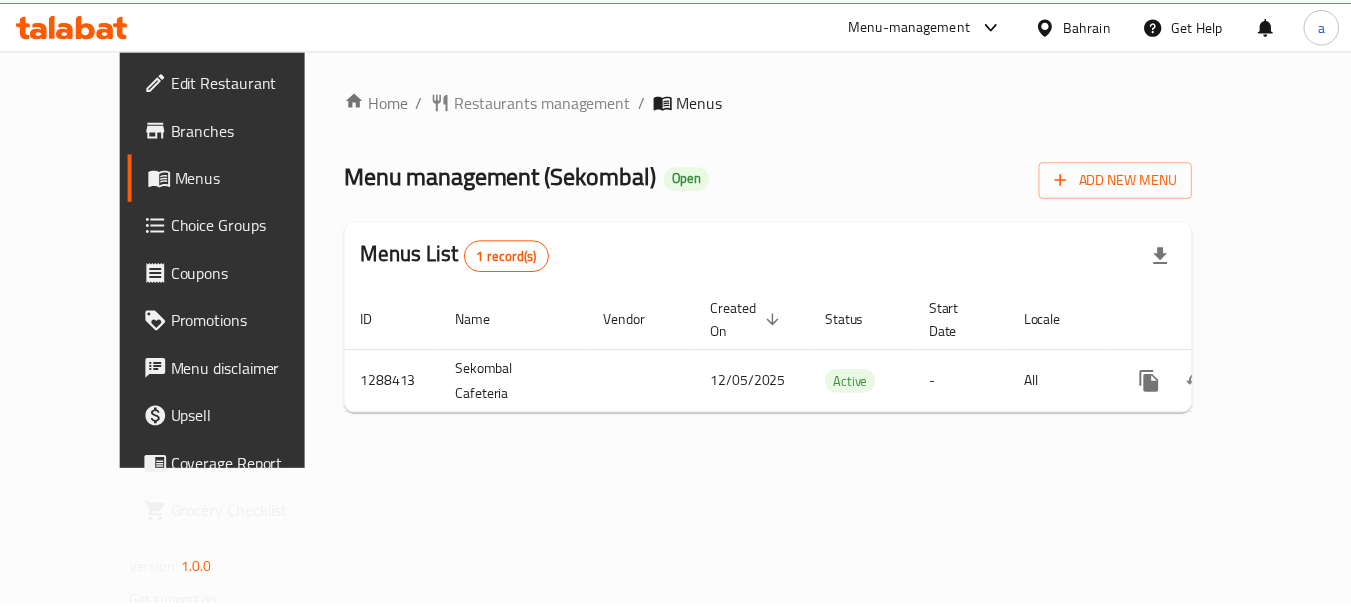 scroll, scrollTop: 0, scrollLeft: 0, axis: both 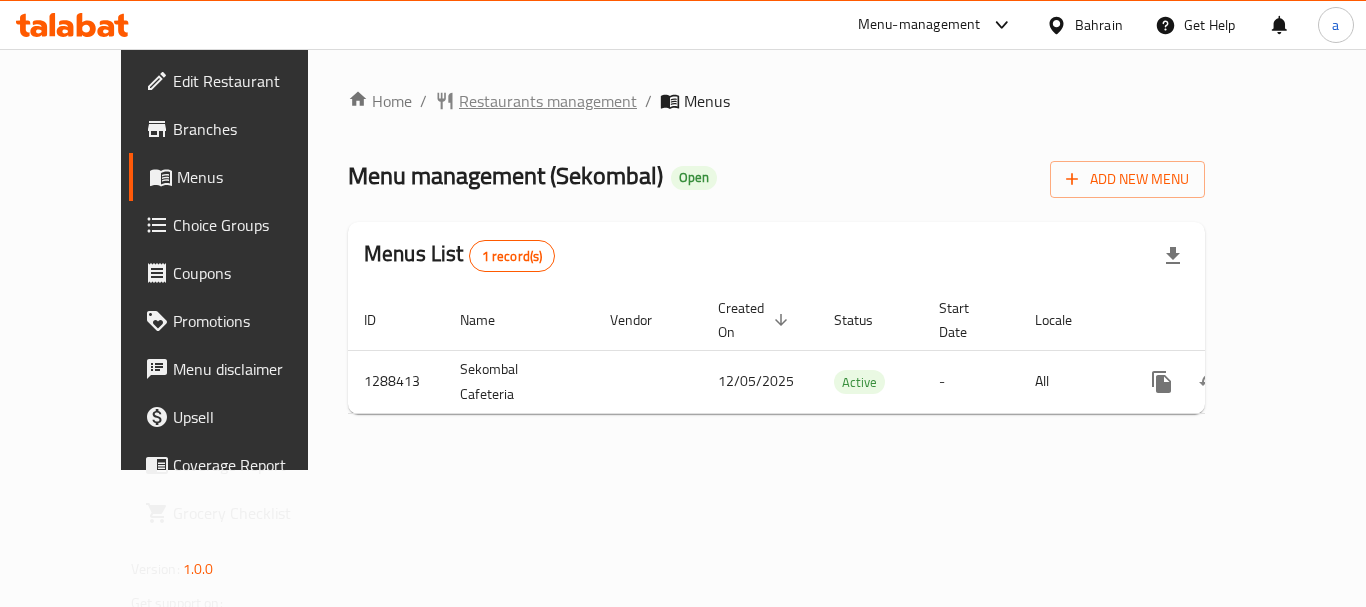 click on "Restaurants management" at bounding box center [548, 101] 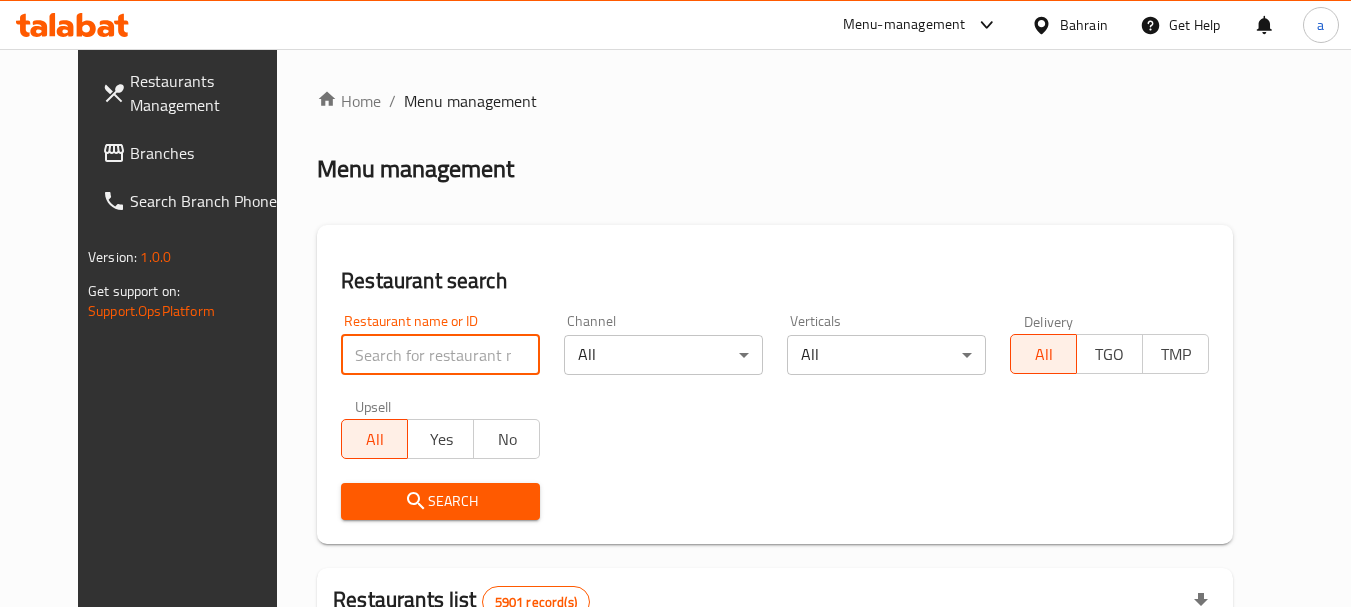 click at bounding box center [440, 355] 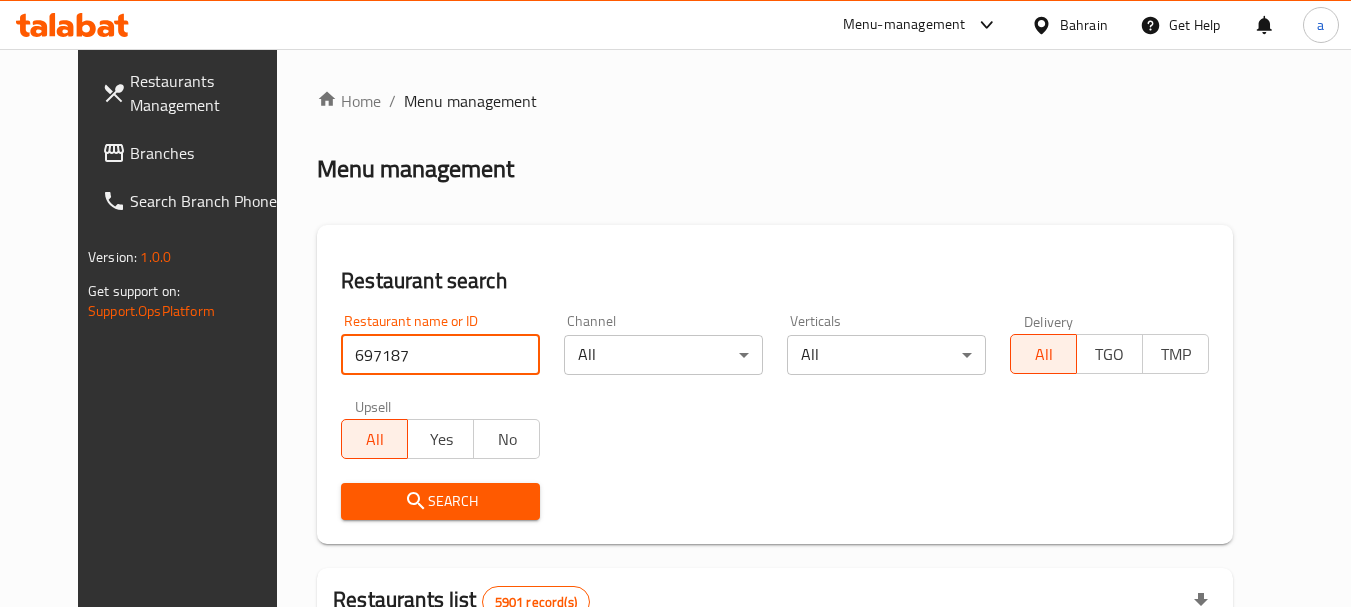 type on "697187" 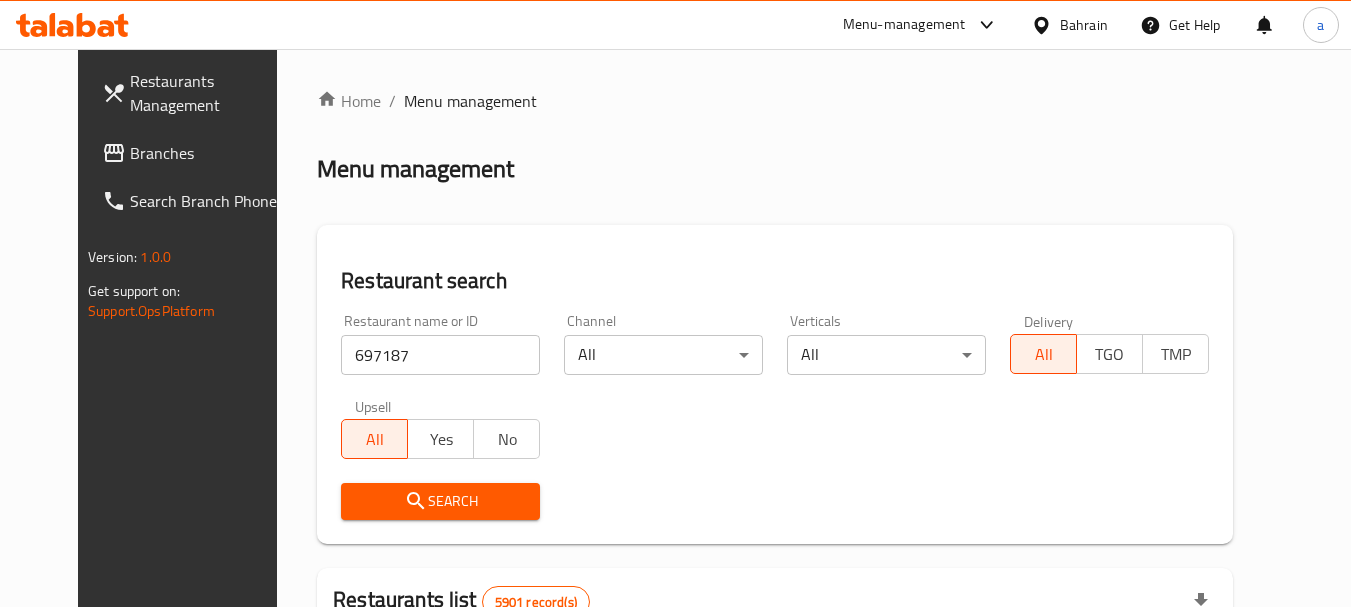 click on "Search" at bounding box center [440, 501] 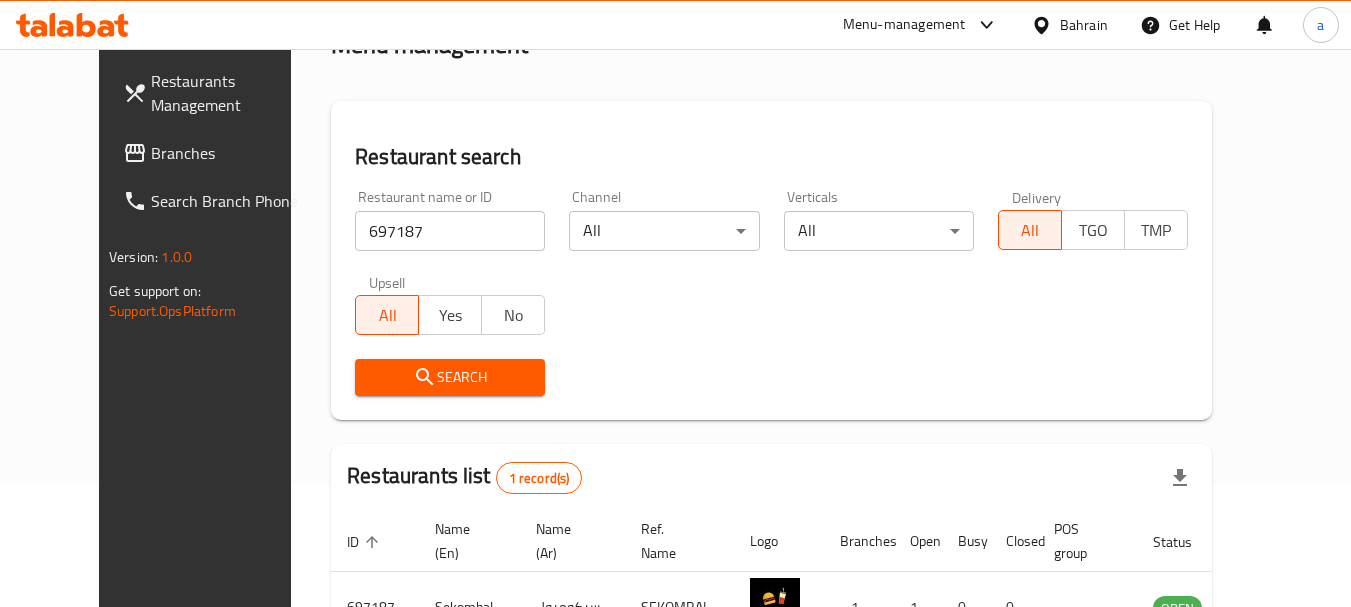 scroll, scrollTop: 236, scrollLeft: 0, axis: vertical 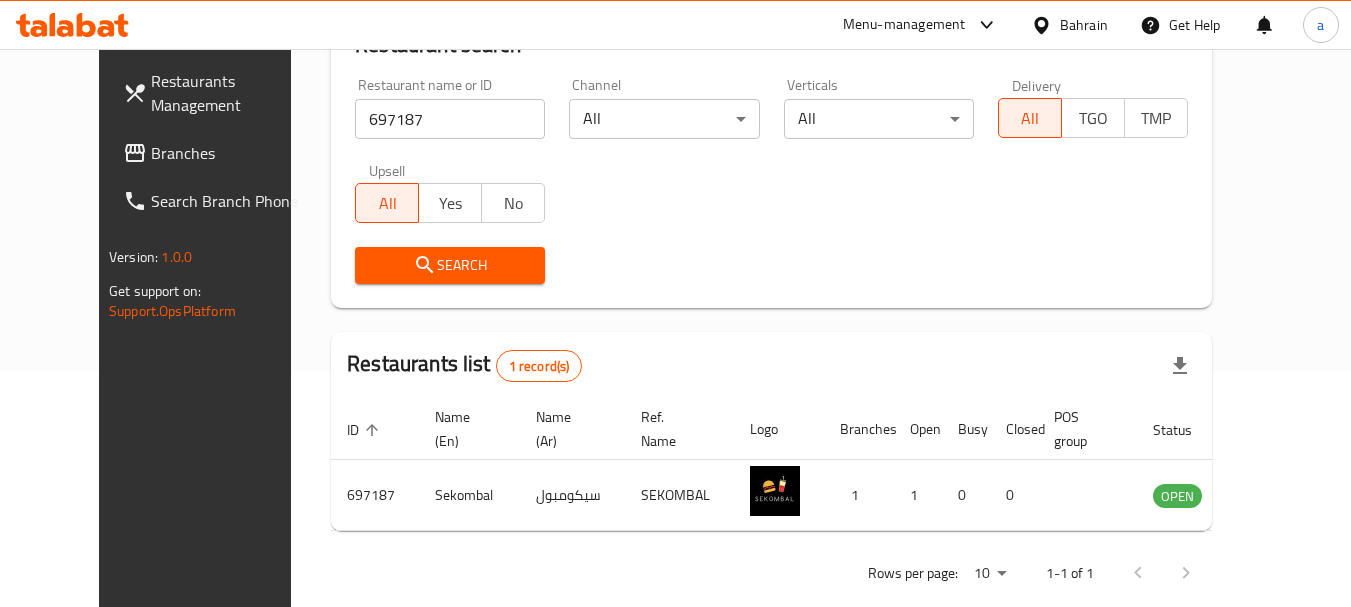 click on "Bahrain" at bounding box center [1084, 25] 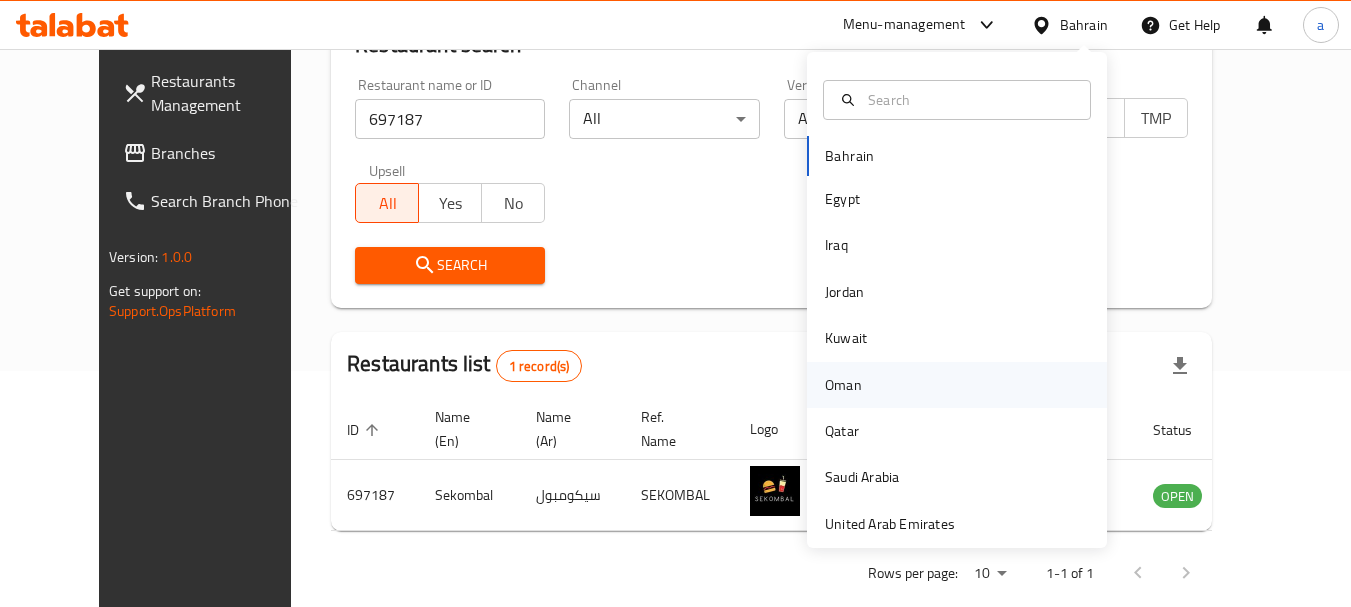 click on "Oman" at bounding box center (843, 385) 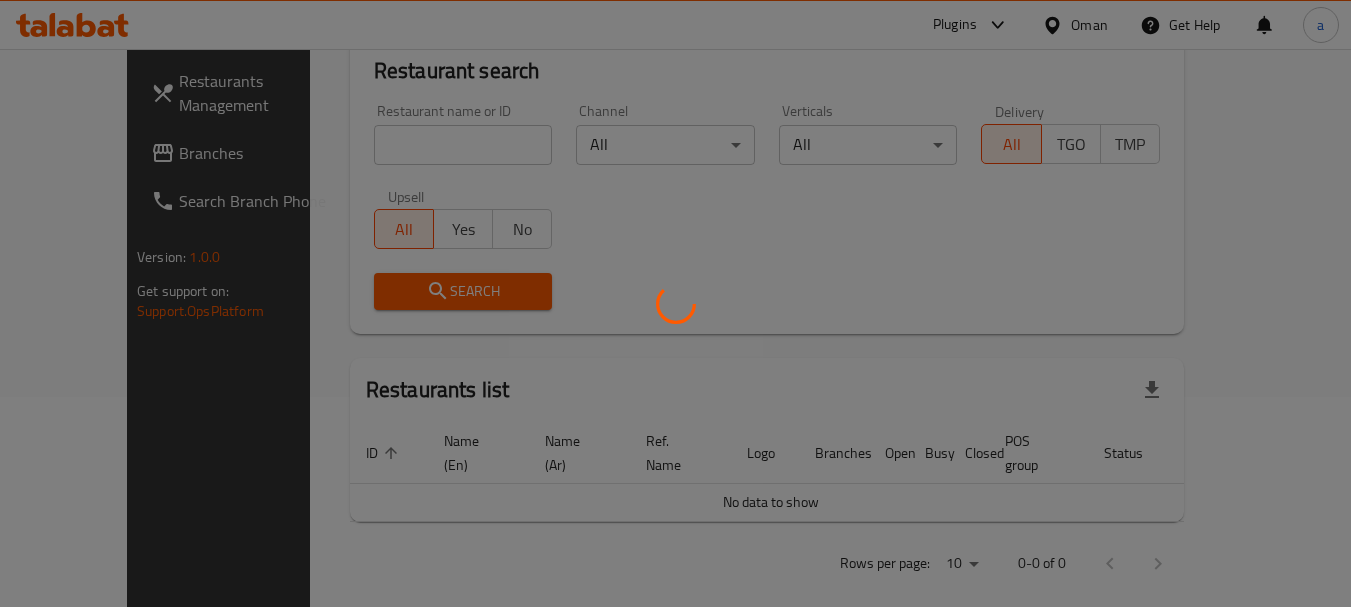 scroll, scrollTop: 236, scrollLeft: 0, axis: vertical 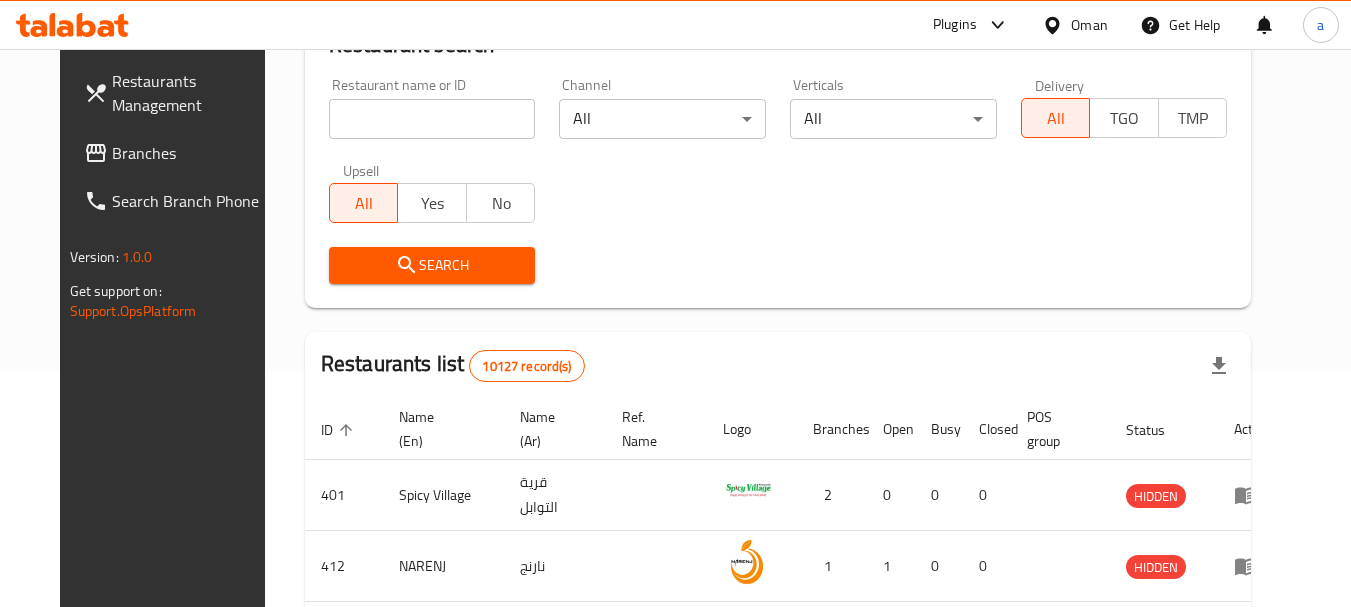 click on "Branches" at bounding box center [191, 153] 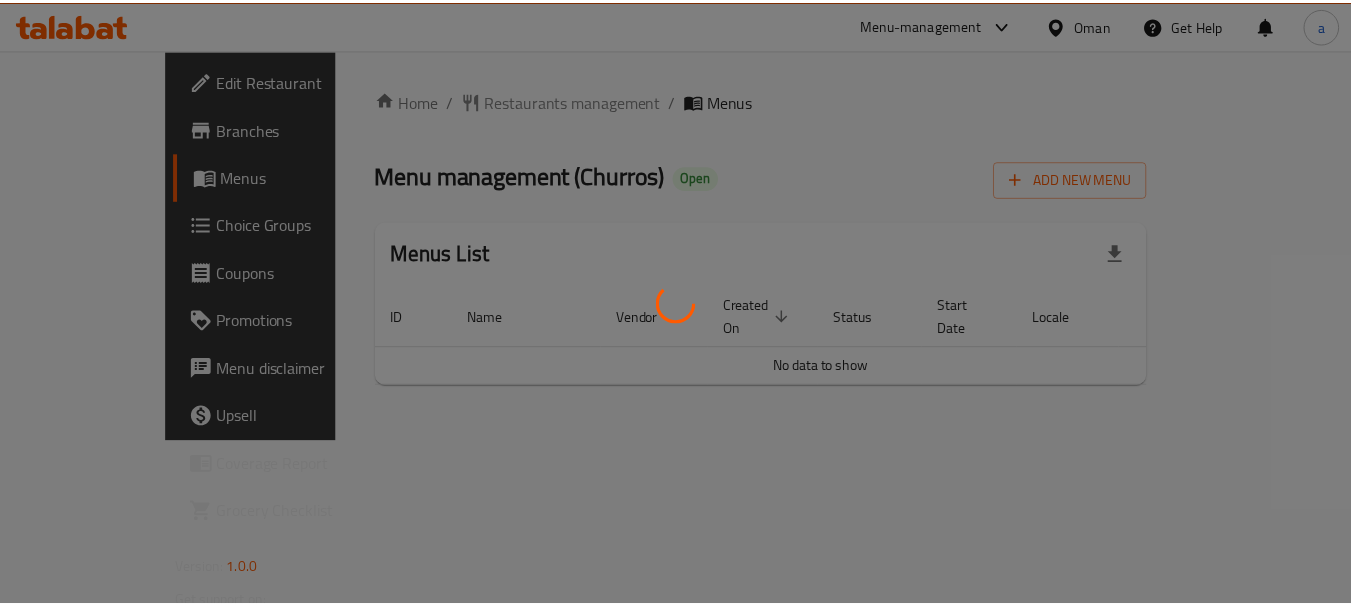 scroll, scrollTop: 0, scrollLeft: 0, axis: both 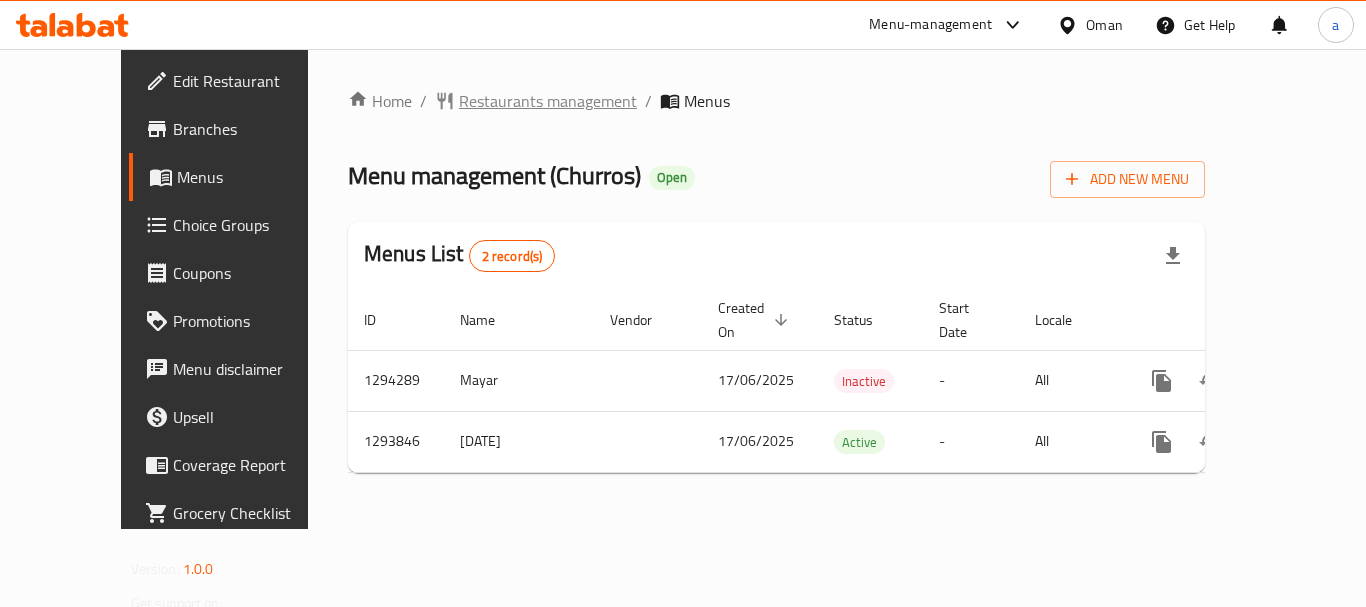 click on "Restaurants management" at bounding box center (548, 101) 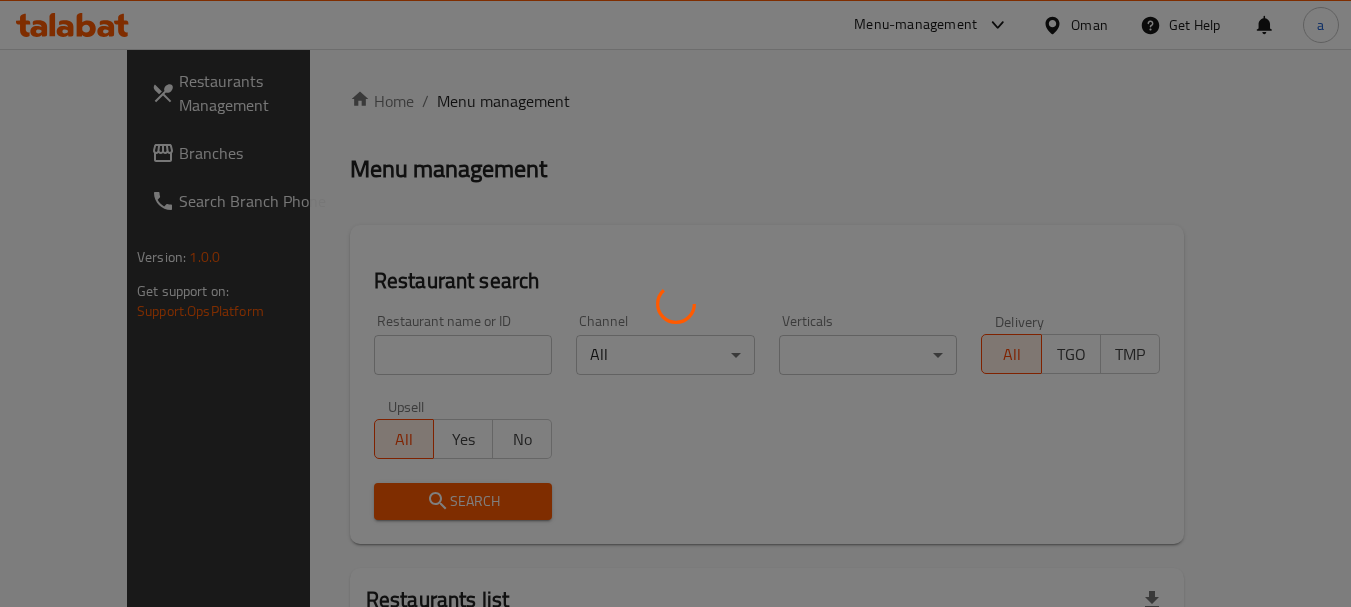 click at bounding box center [675, 303] 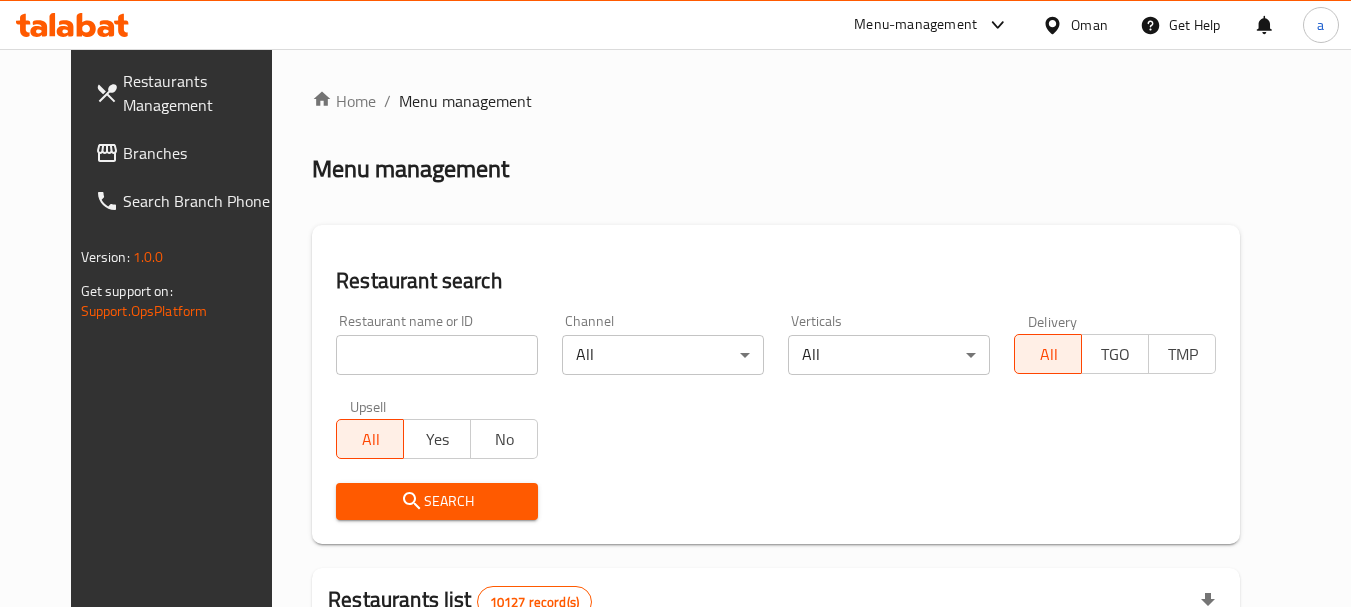 click at bounding box center [437, 355] 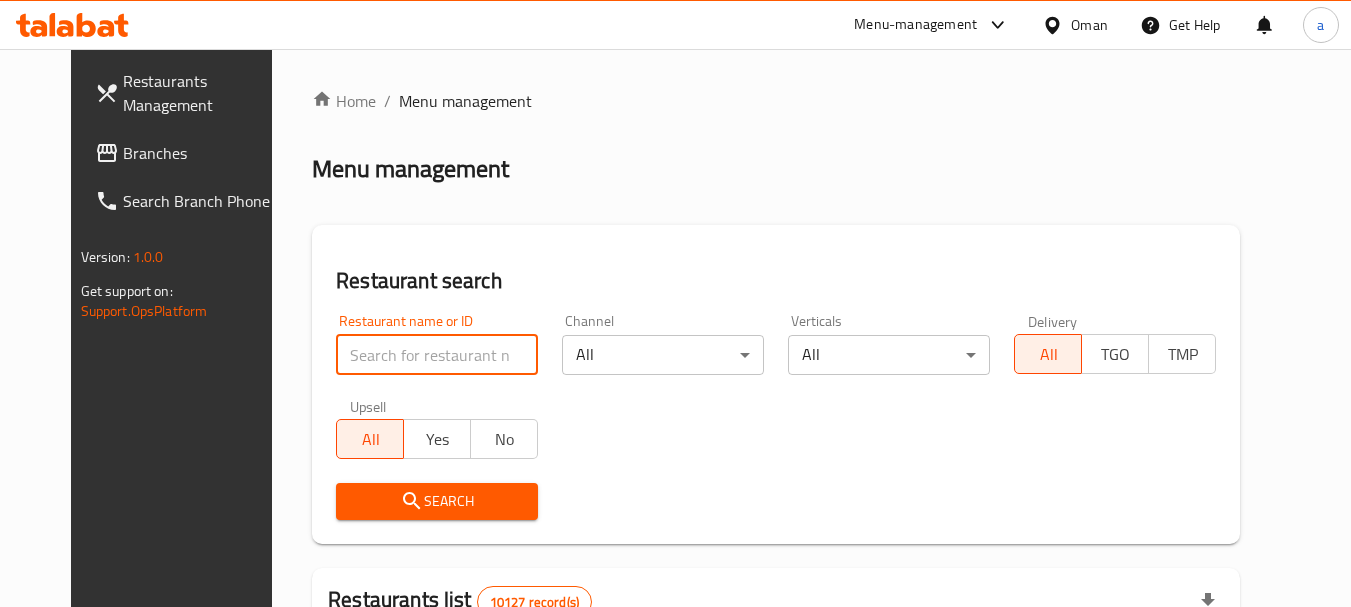 paste on "699711" 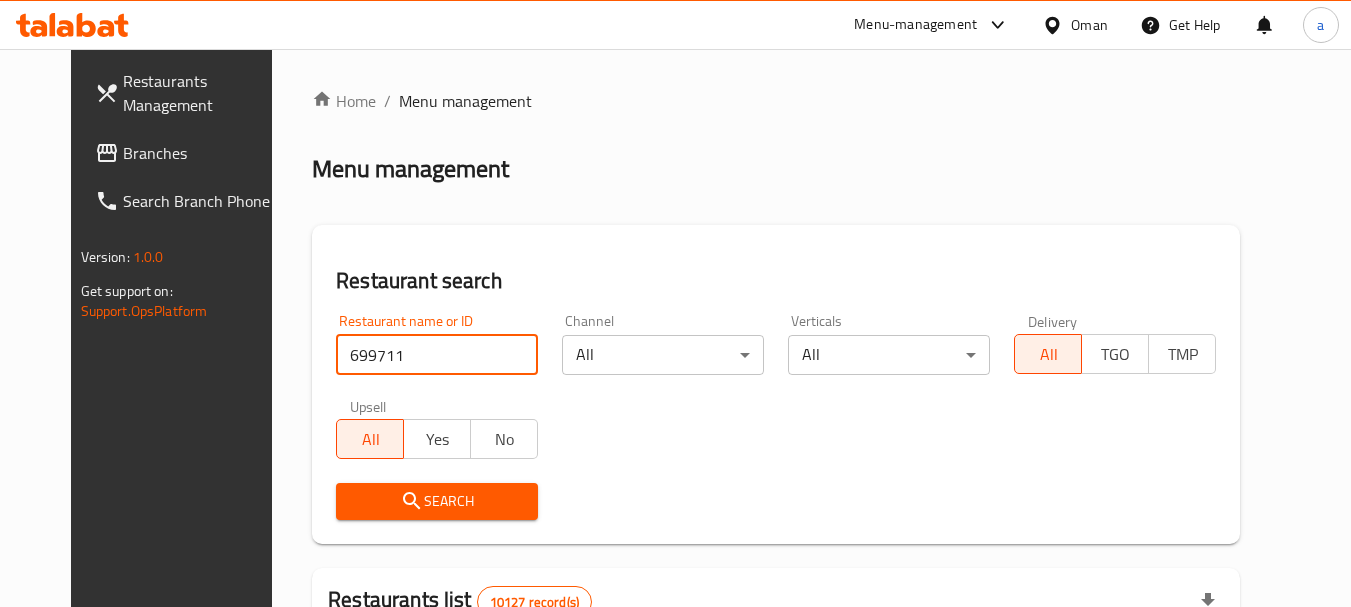 type on "699711" 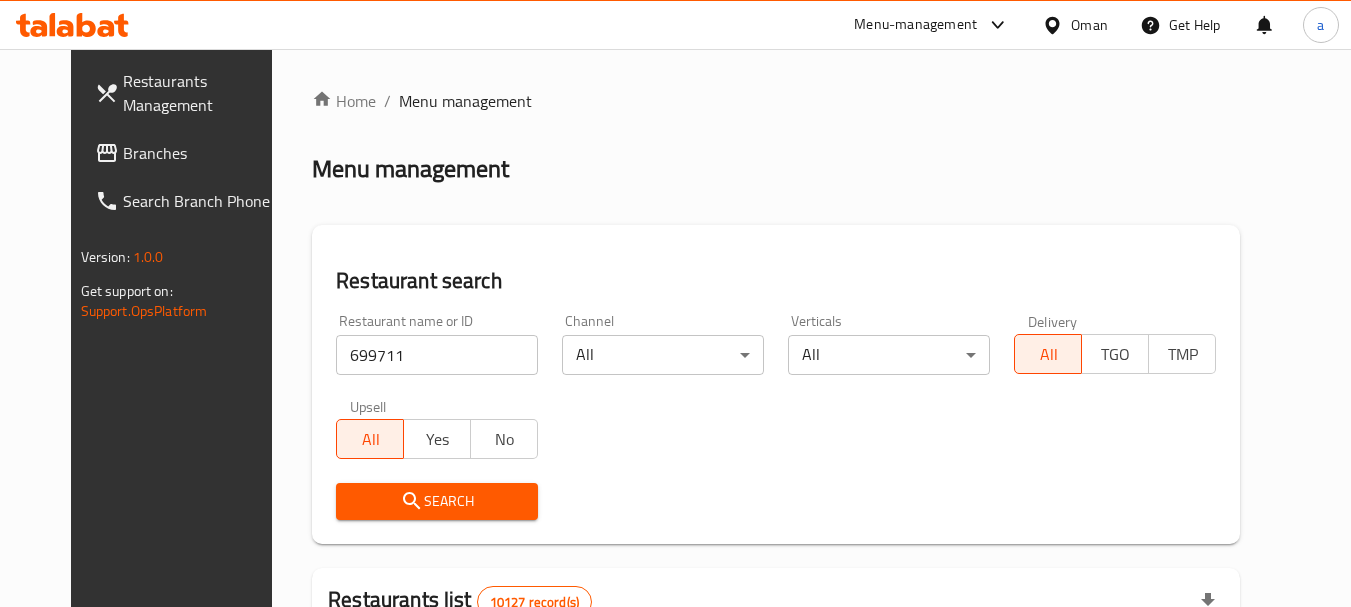 drag, startPoint x: 498, startPoint y: 494, endPoint x: 466, endPoint y: 502, distance: 32.984844 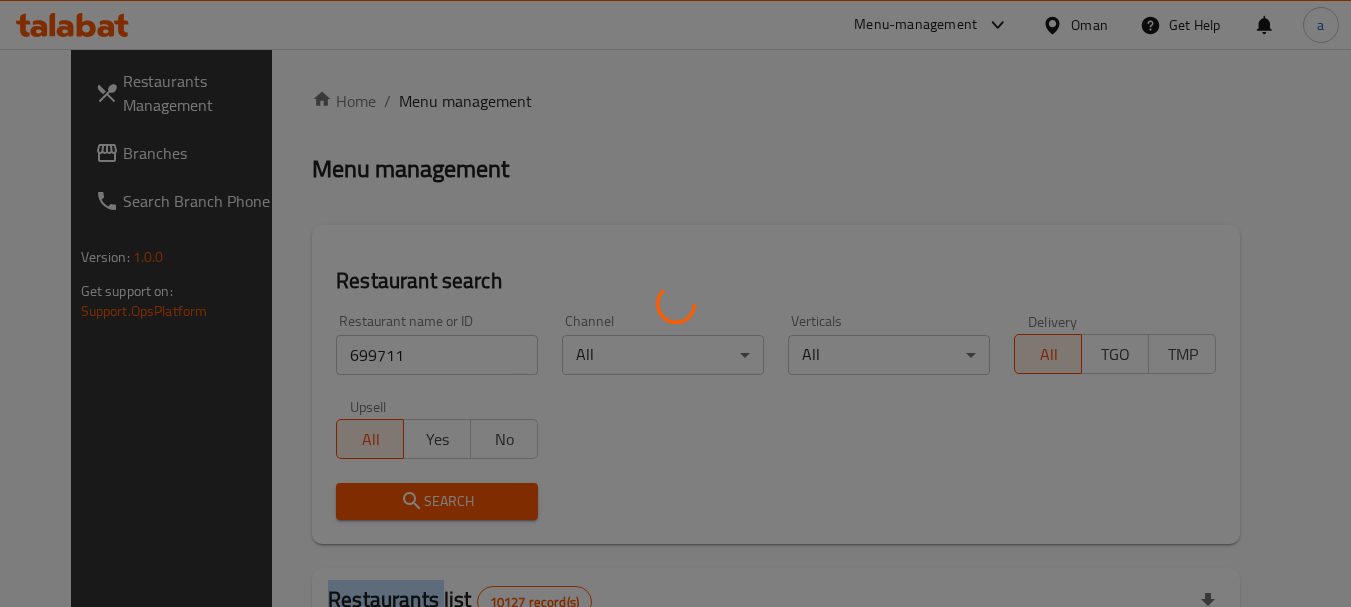 click at bounding box center (675, 303) 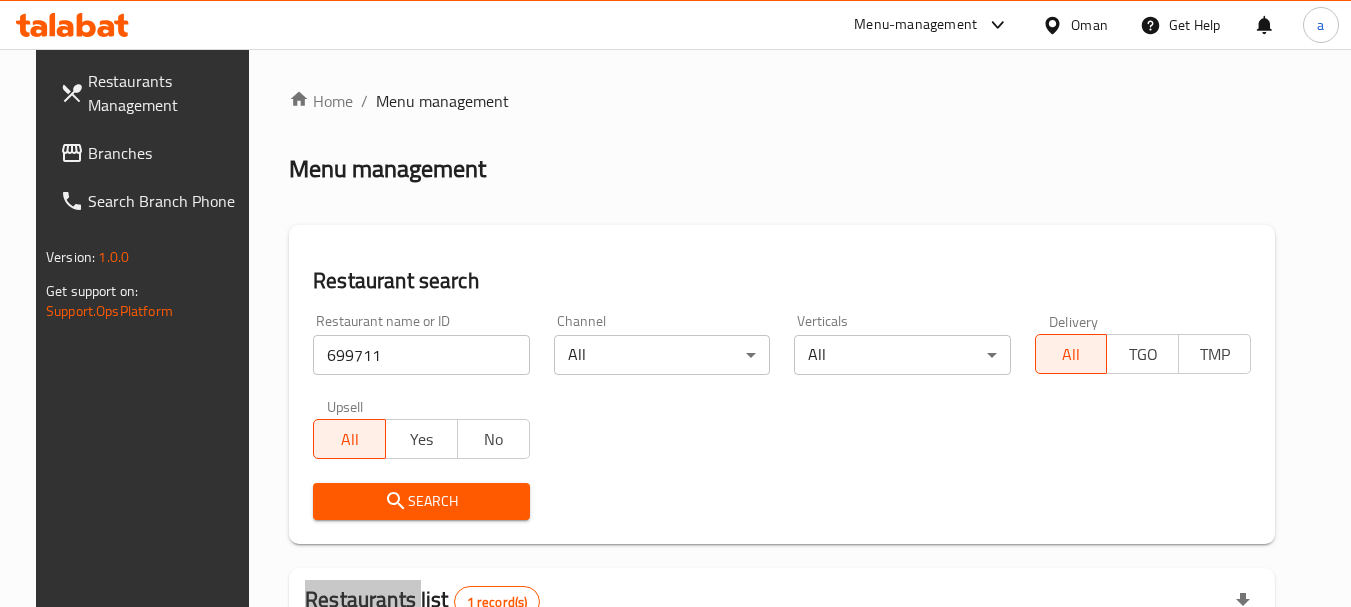 scroll, scrollTop: 260, scrollLeft: 0, axis: vertical 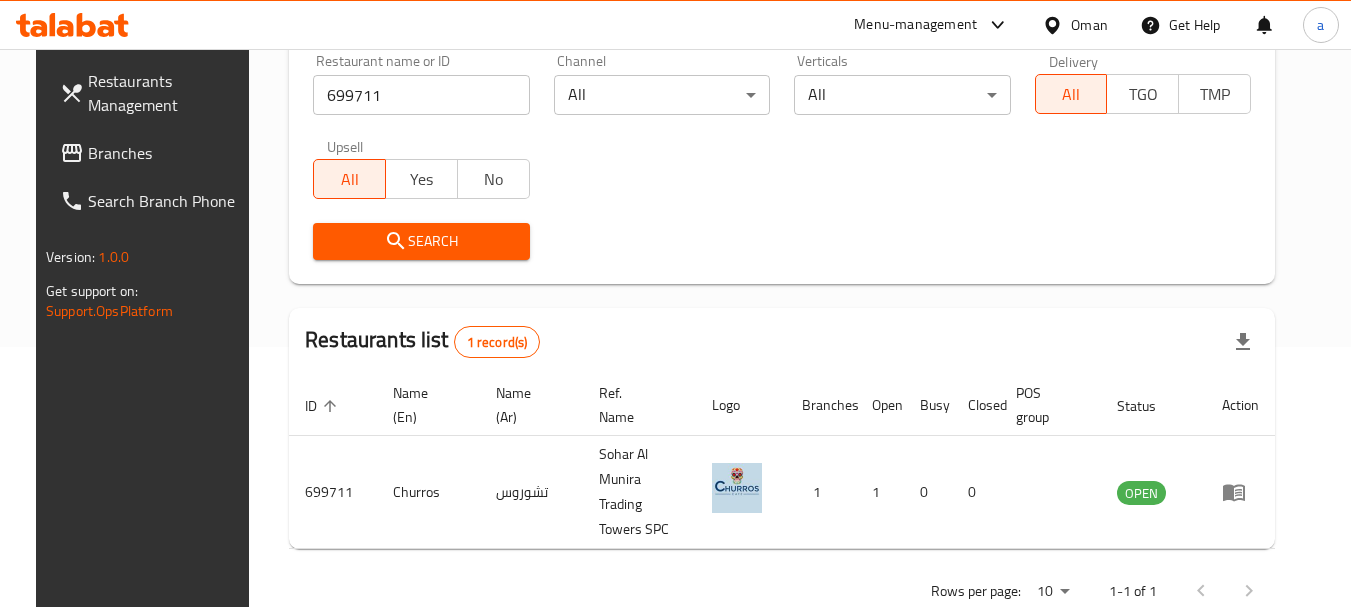 click on "Oman" at bounding box center (1089, 25) 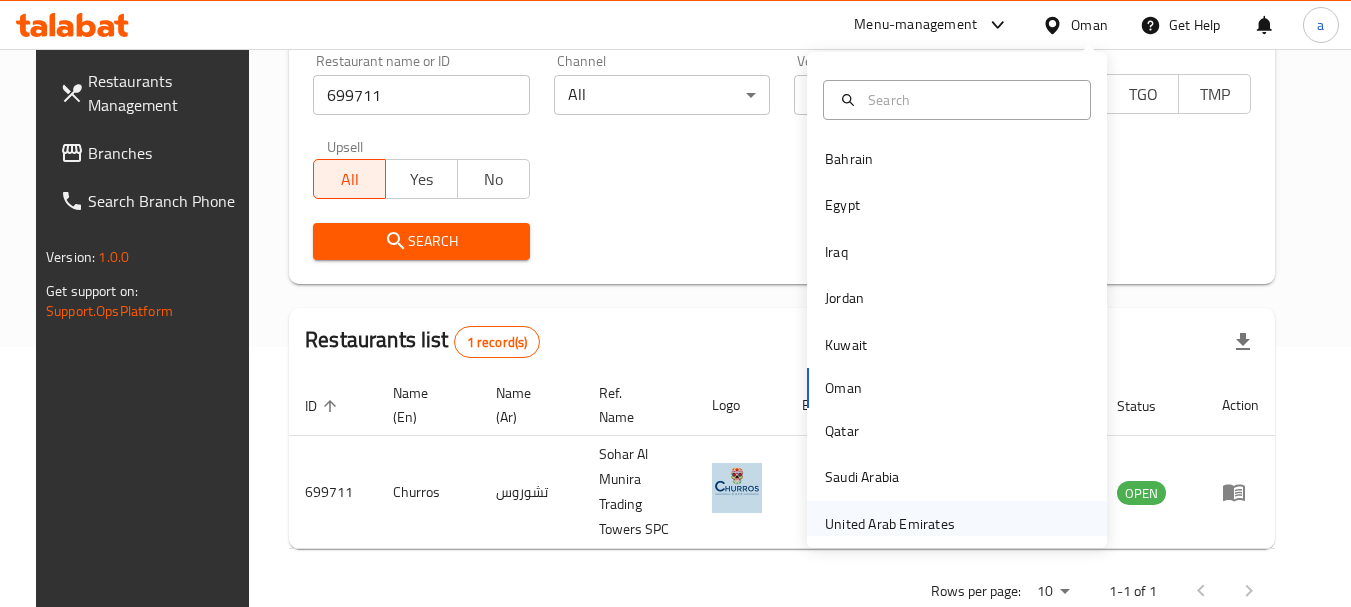 click on "United Arab Emirates" at bounding box center [890, 524] 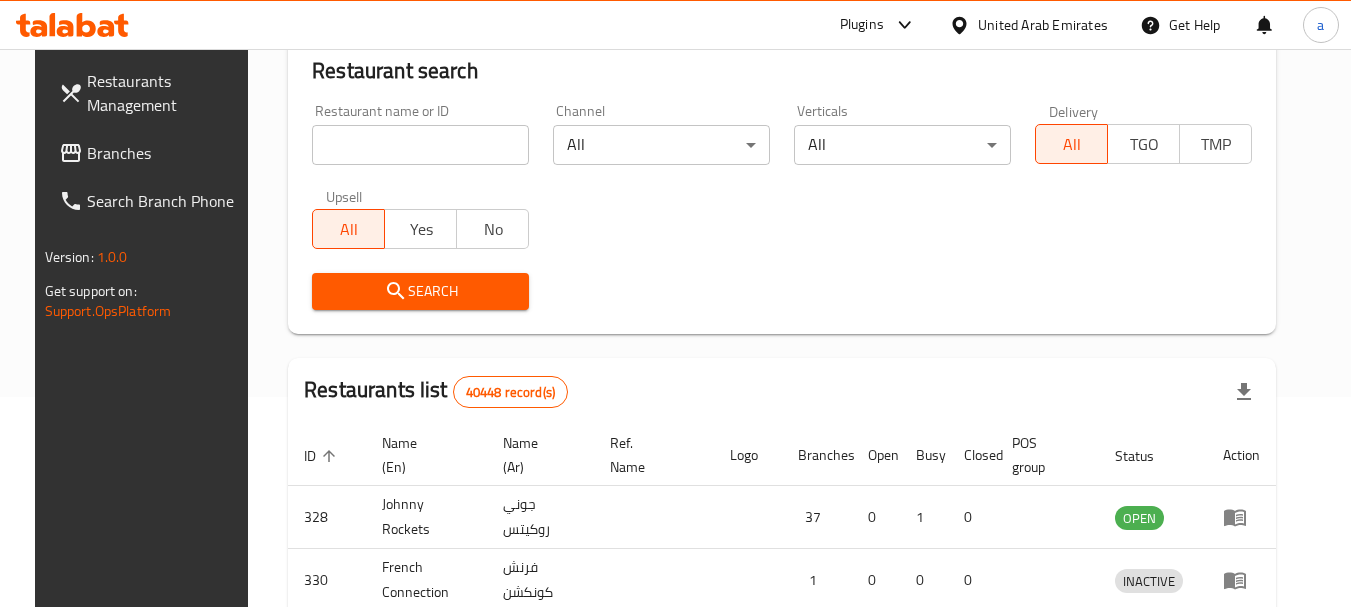 scroll, scrollTop: 260, scrollLeft: 0, axis: vertical 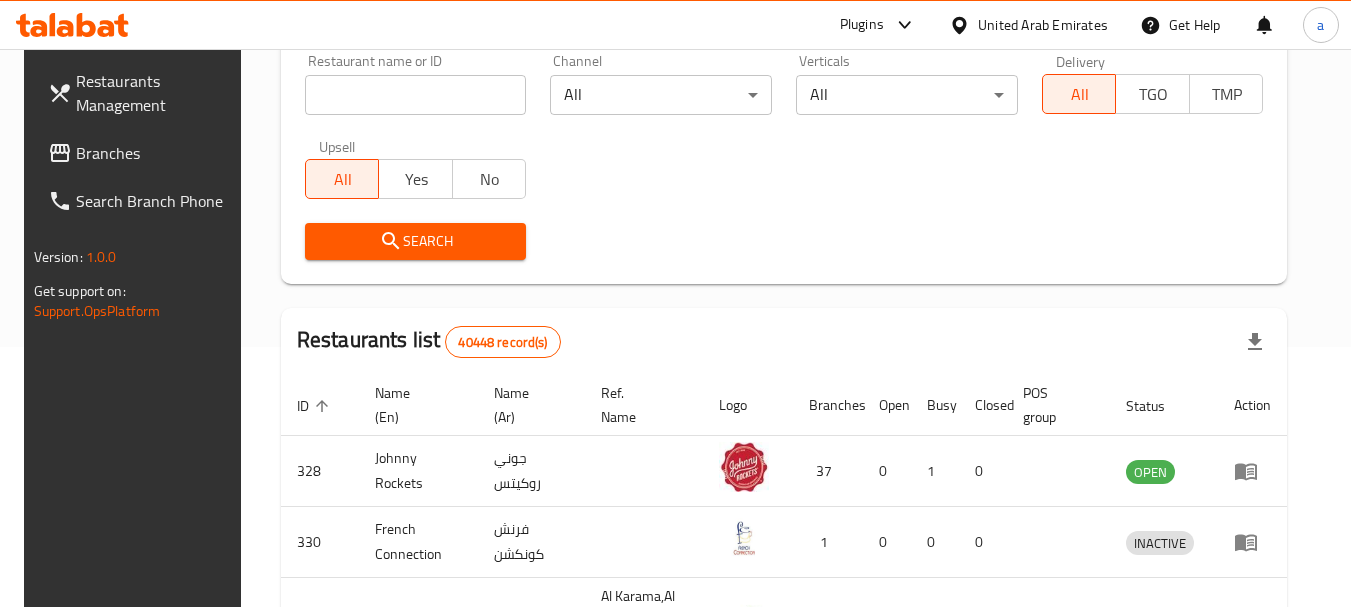 click on "Branches" at bounding box center [155, 153] 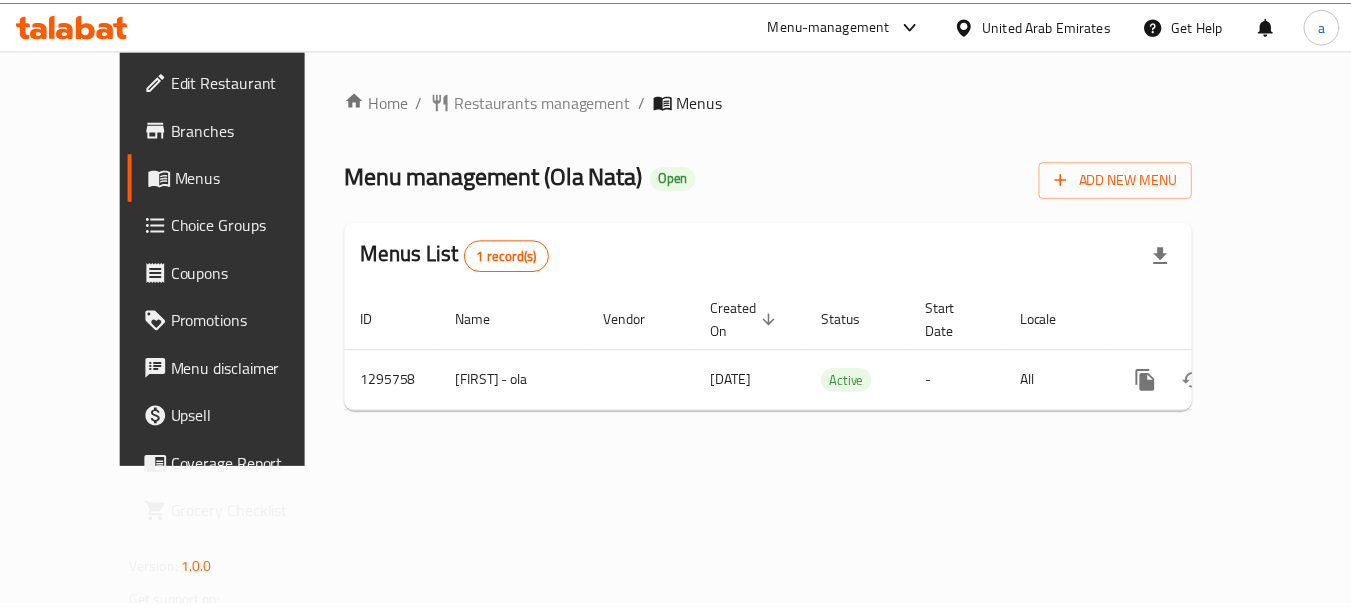 scroll, scrollTop: 0, scrollLeft: 0, axis: both 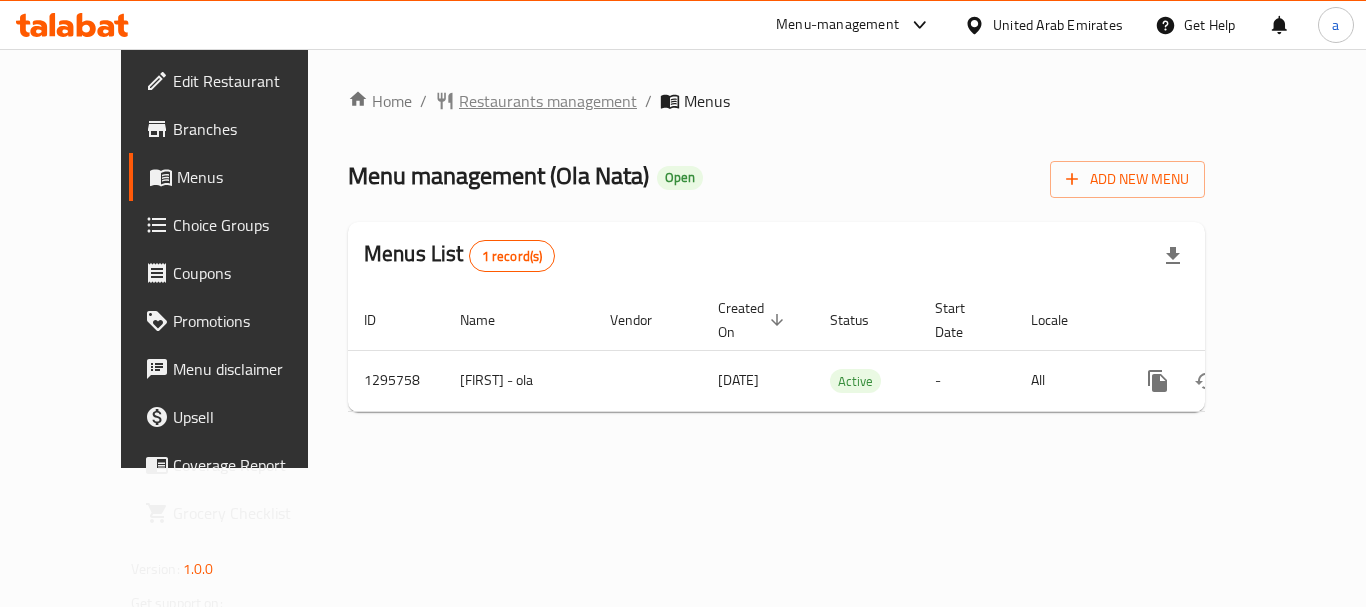 click on "Restaurants management" at bounding box center [548, 101] 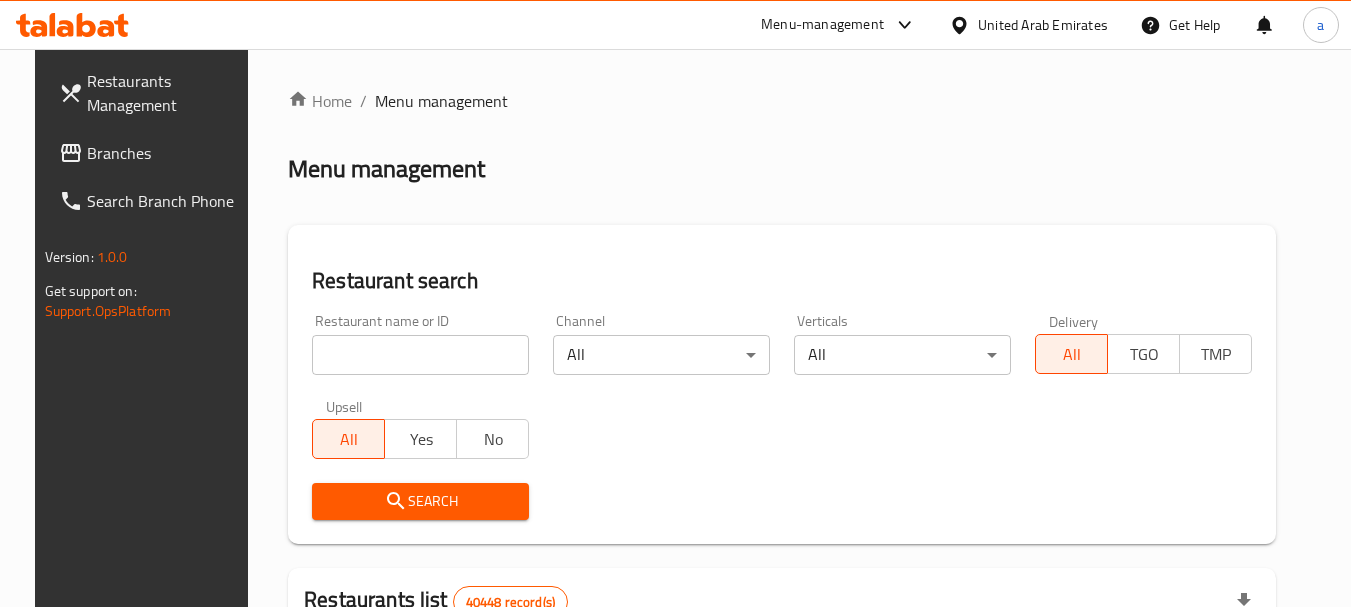 click at bounding box center (420, 355) 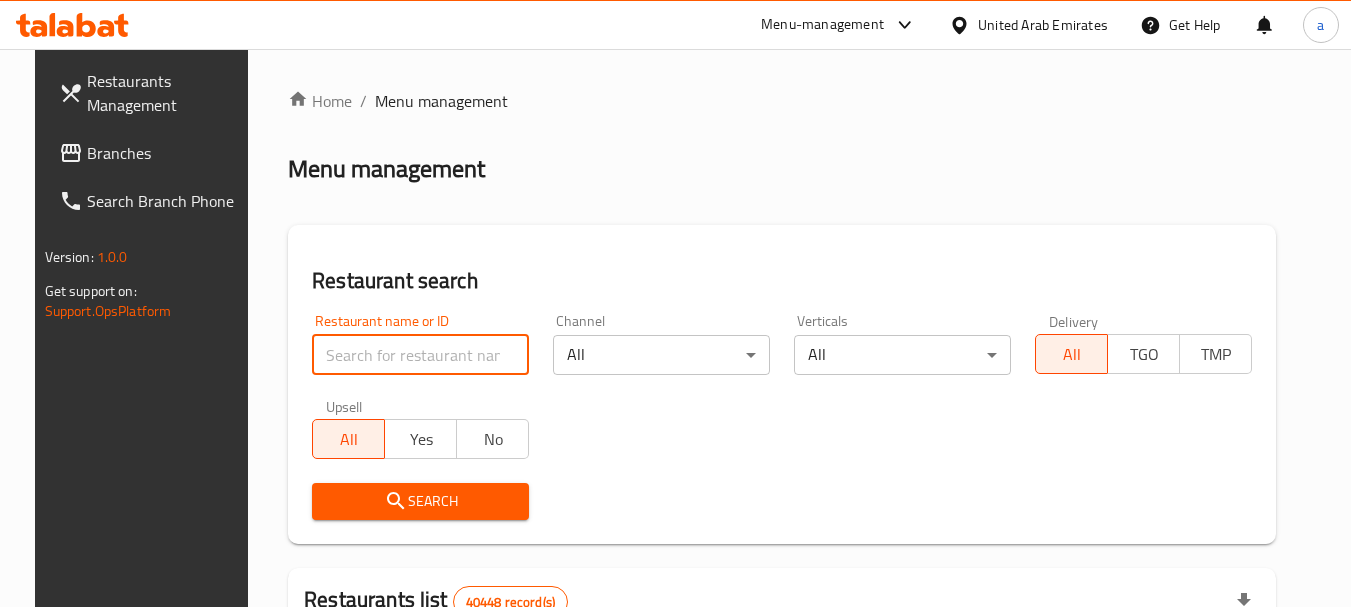 paste on "699874" 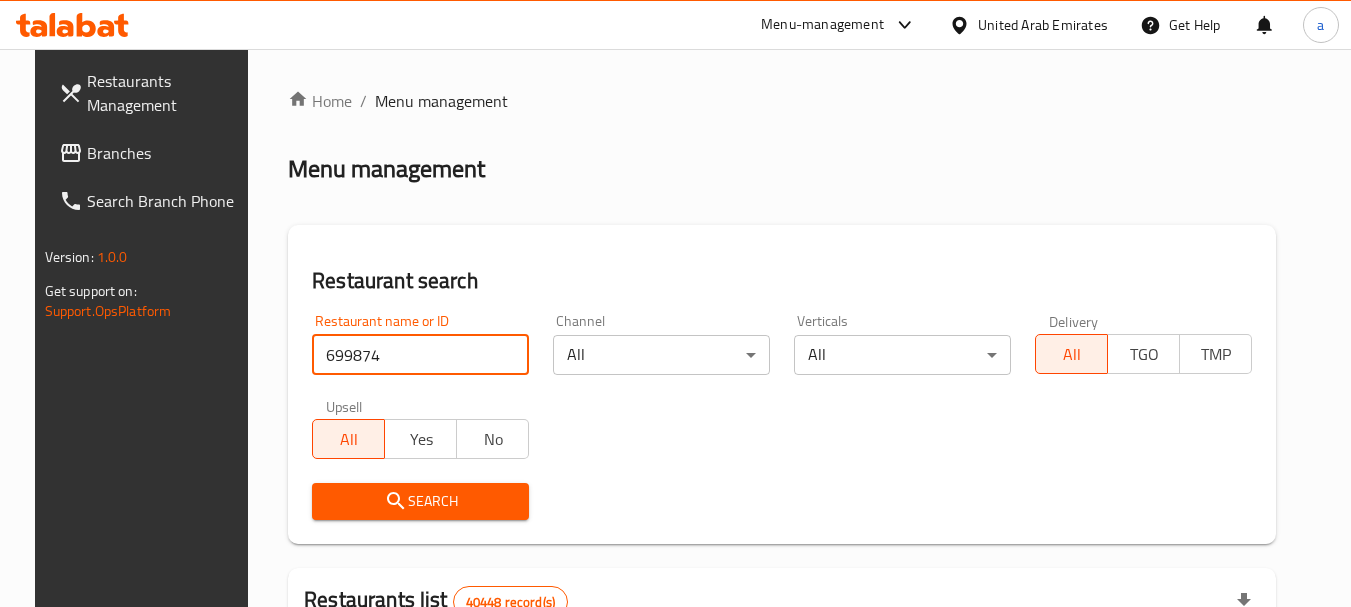 type on "699874" 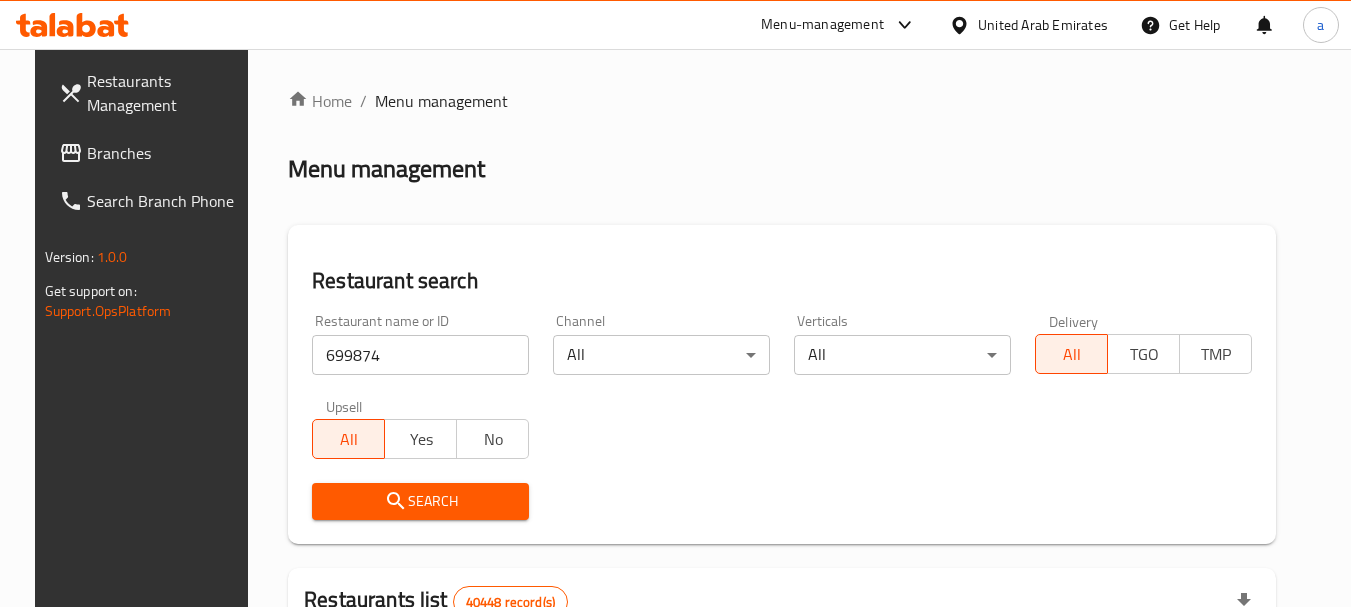 click on "Search" at bounding box center [420, 501] 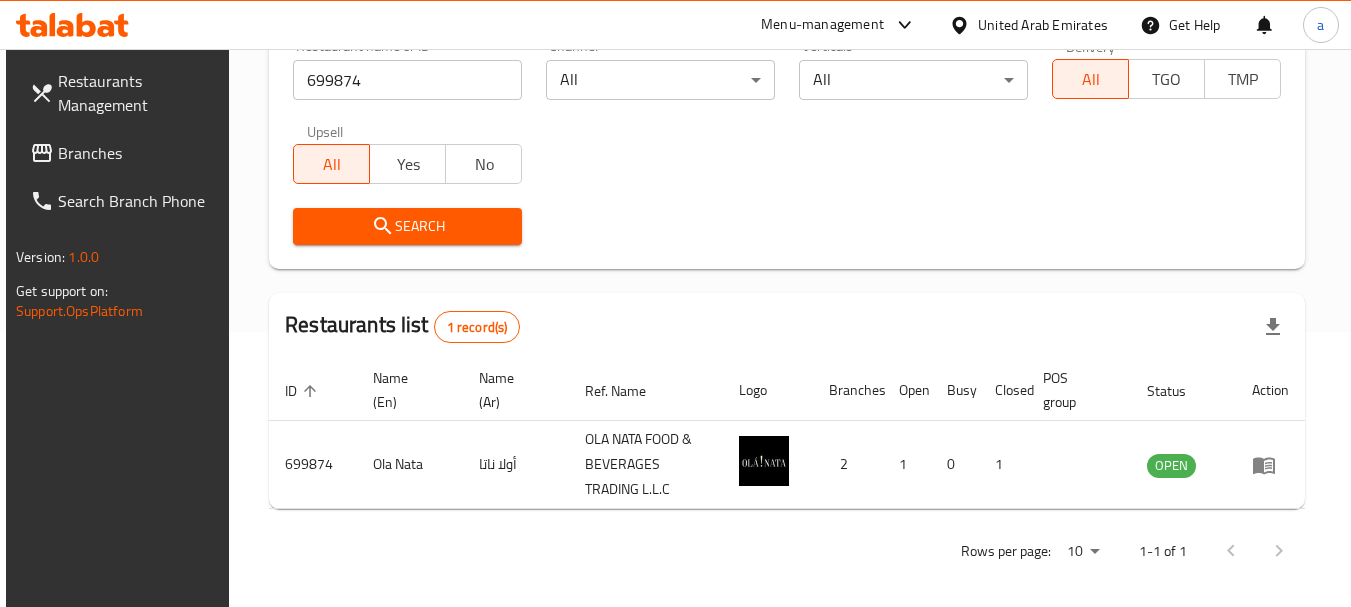 scroll, scrollTop: 285, scrollLeft: 0, axis: vertical 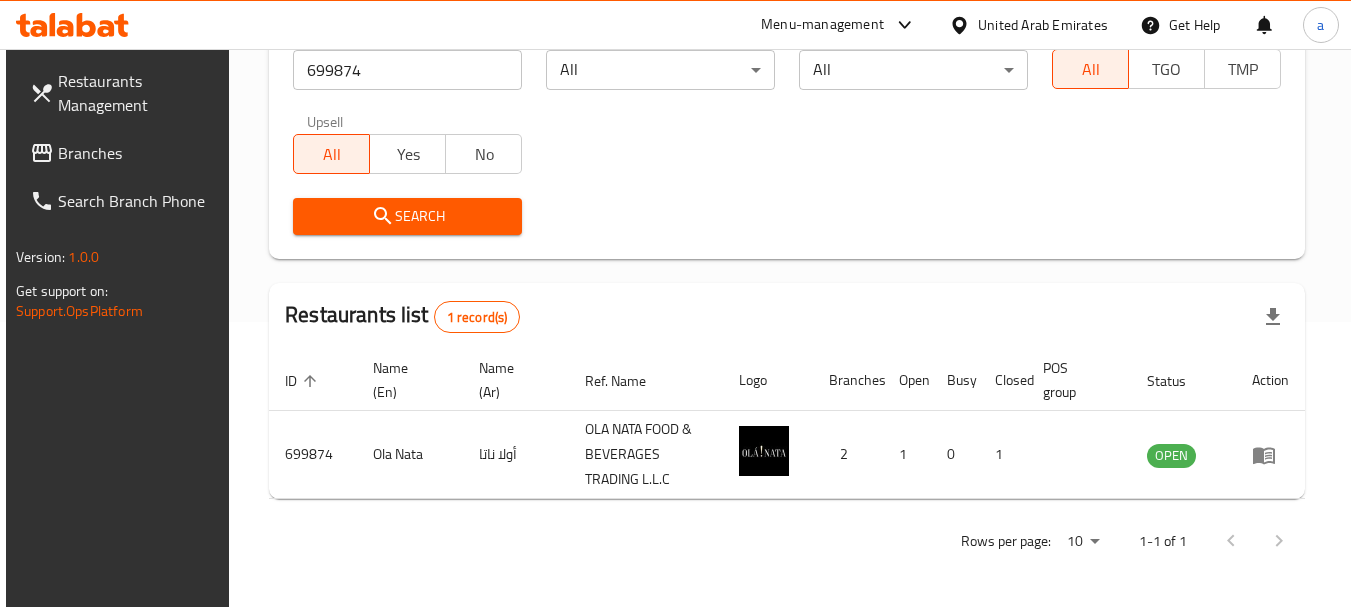 click on "Branches" at bounding box center (137, 153) 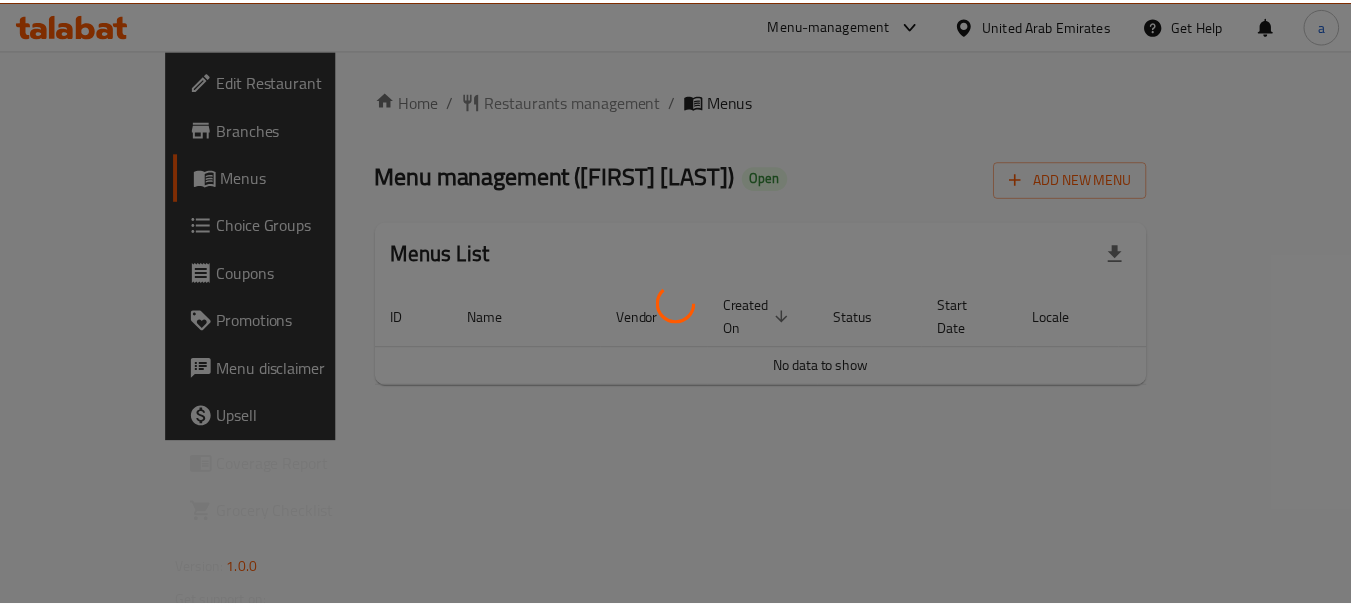 scroll, scrollTop: 0, scrollLeft: 0, axis: both 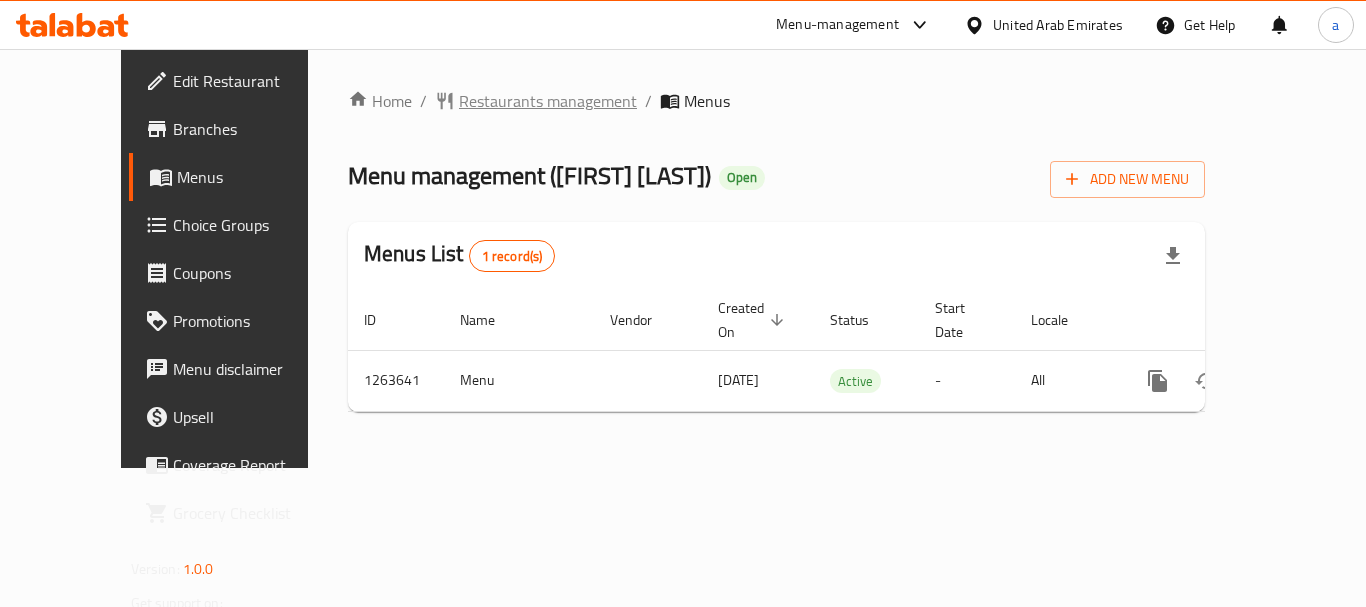 click on "Restaurants management" at bounding box center [548, 101] 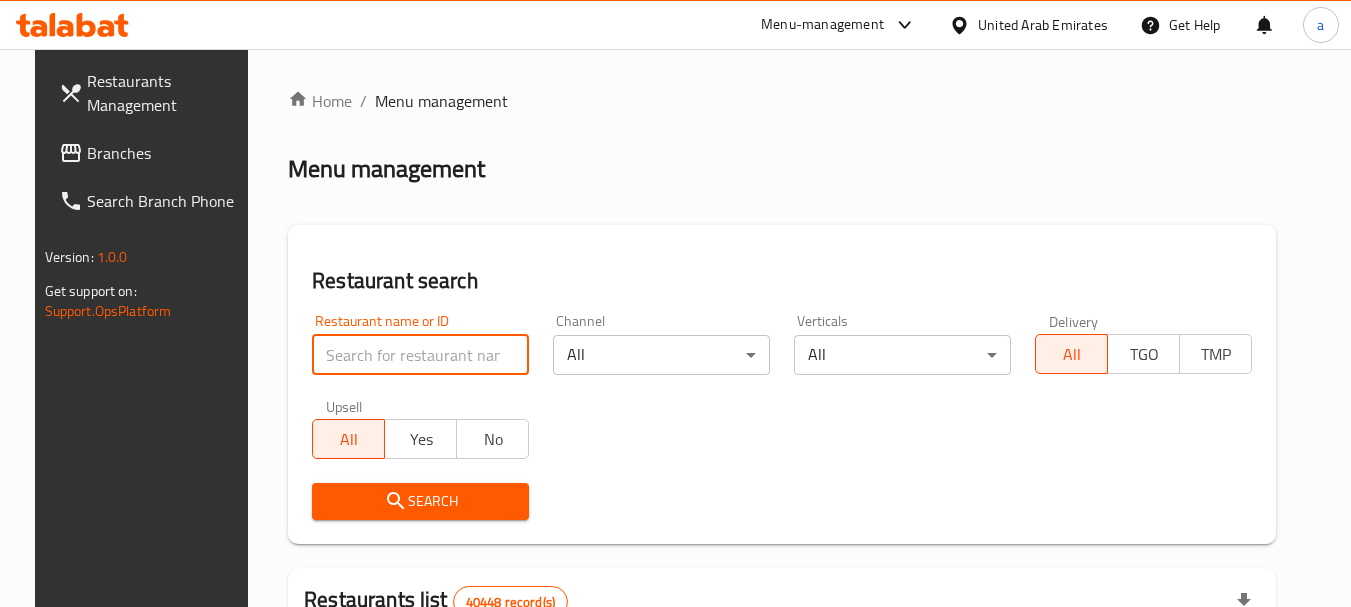 click at bounding box center [420, 355] 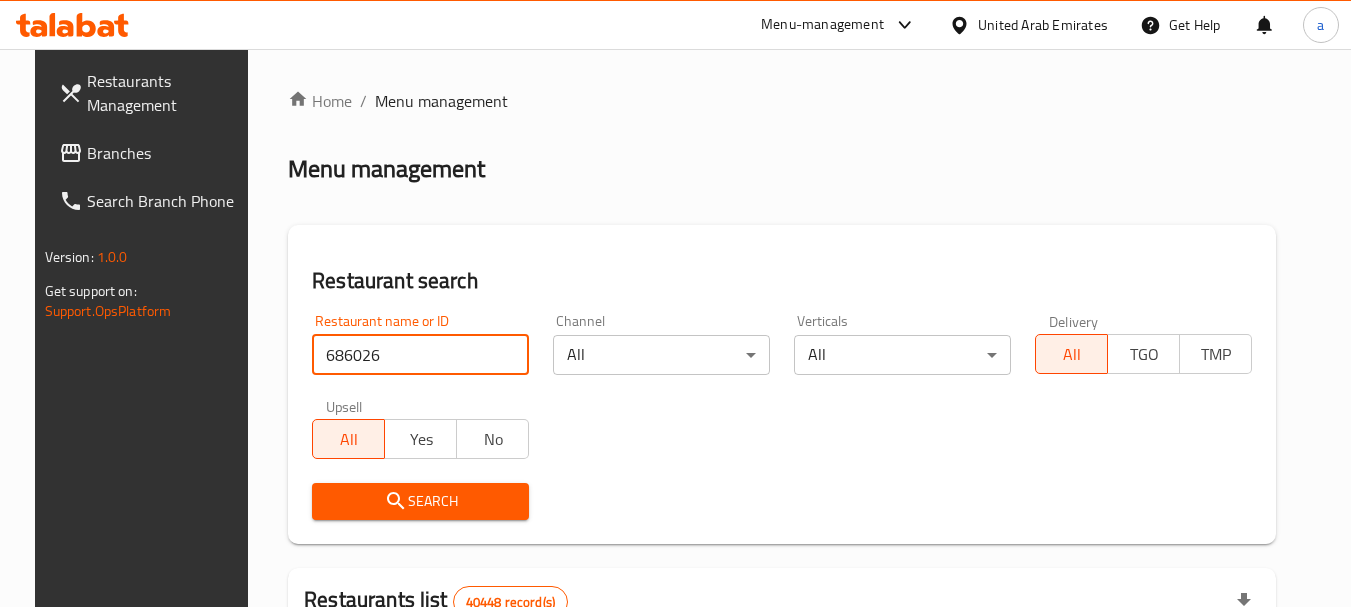 type on "686026" 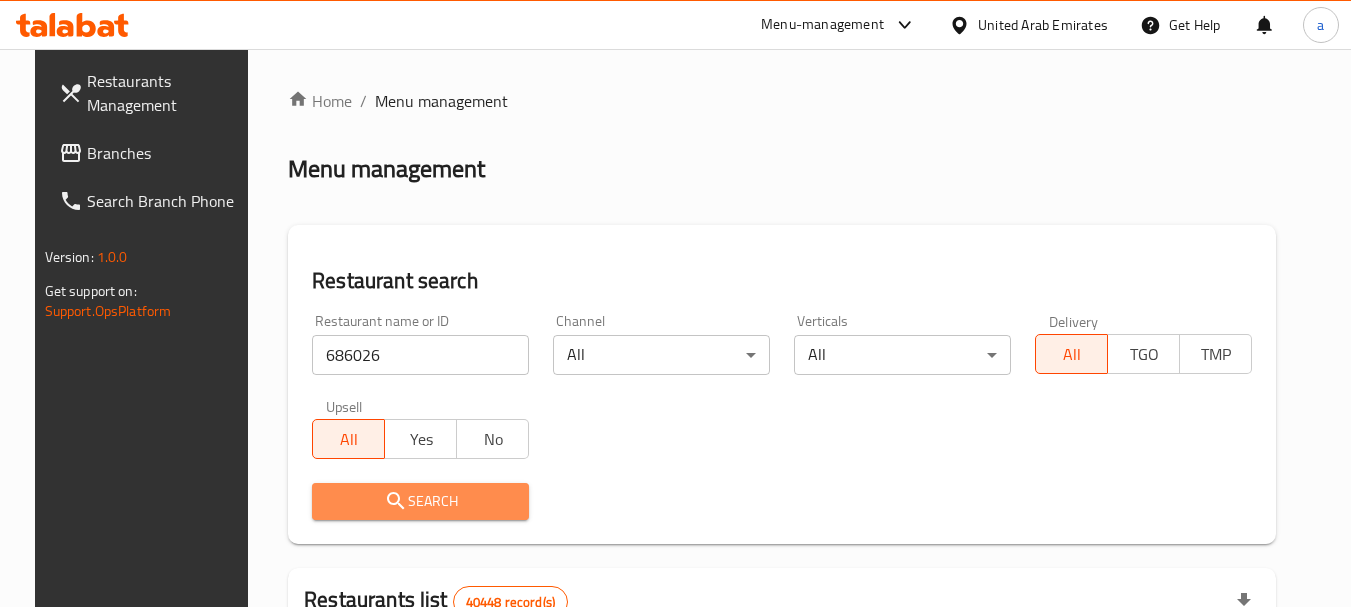 click on "Search" at bounding box center [420, 501] 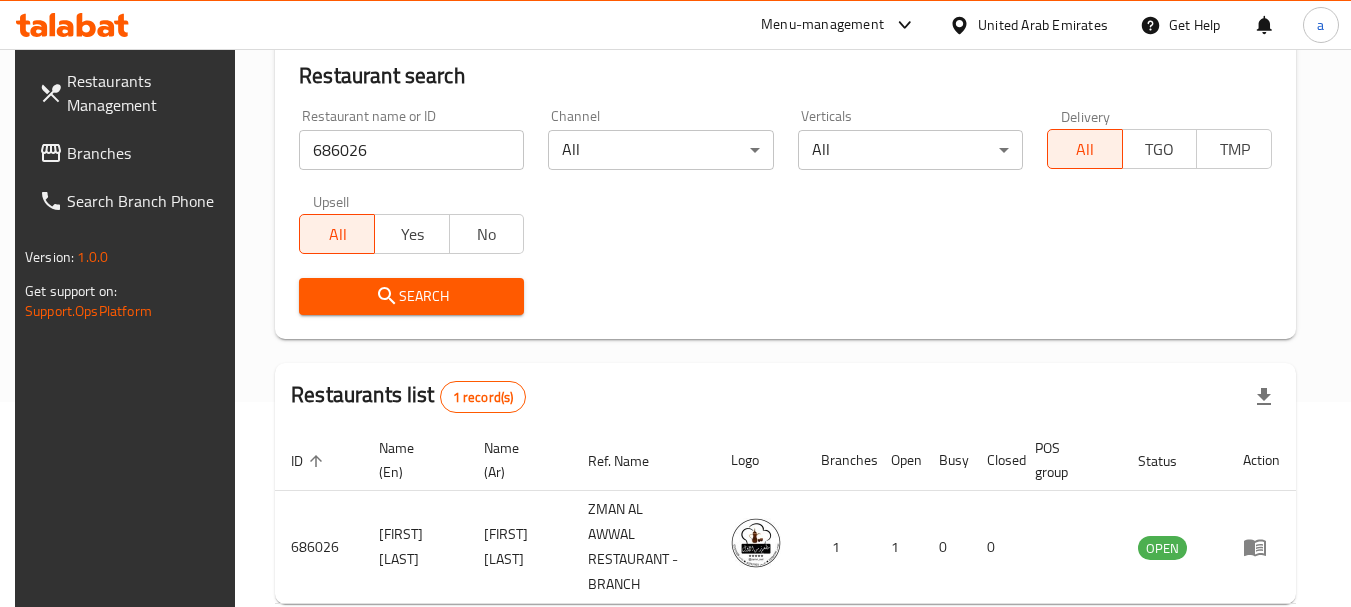scroll, scrollTop: 285, scrollLeft: 0, axis: vertical 